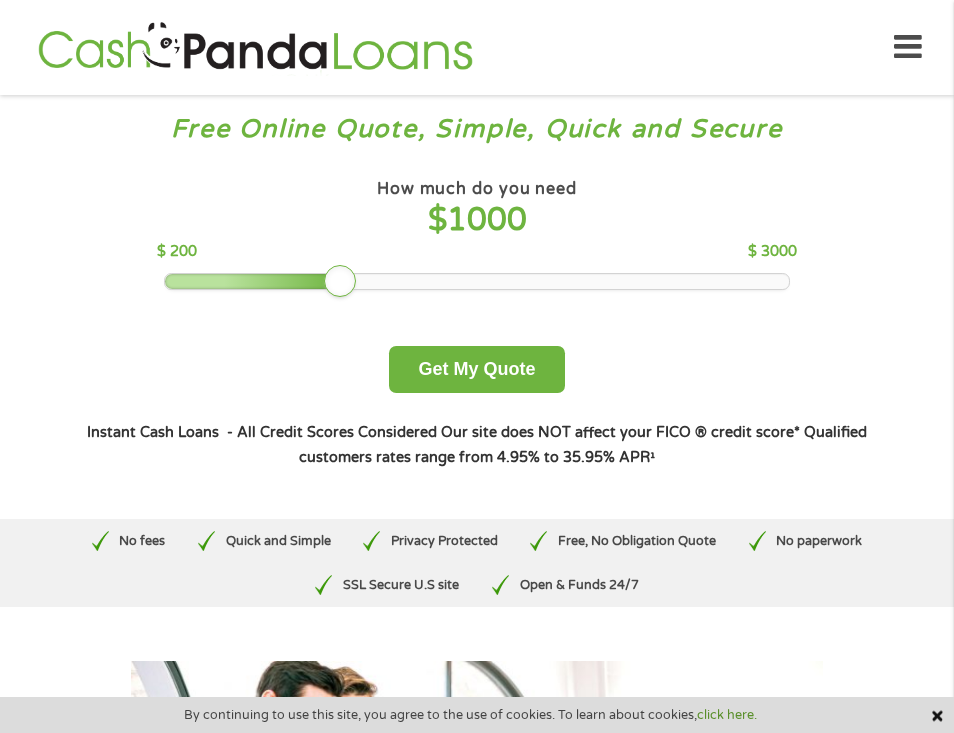scroll, scrollTop: 0, scrollLeft: 0, axis: both 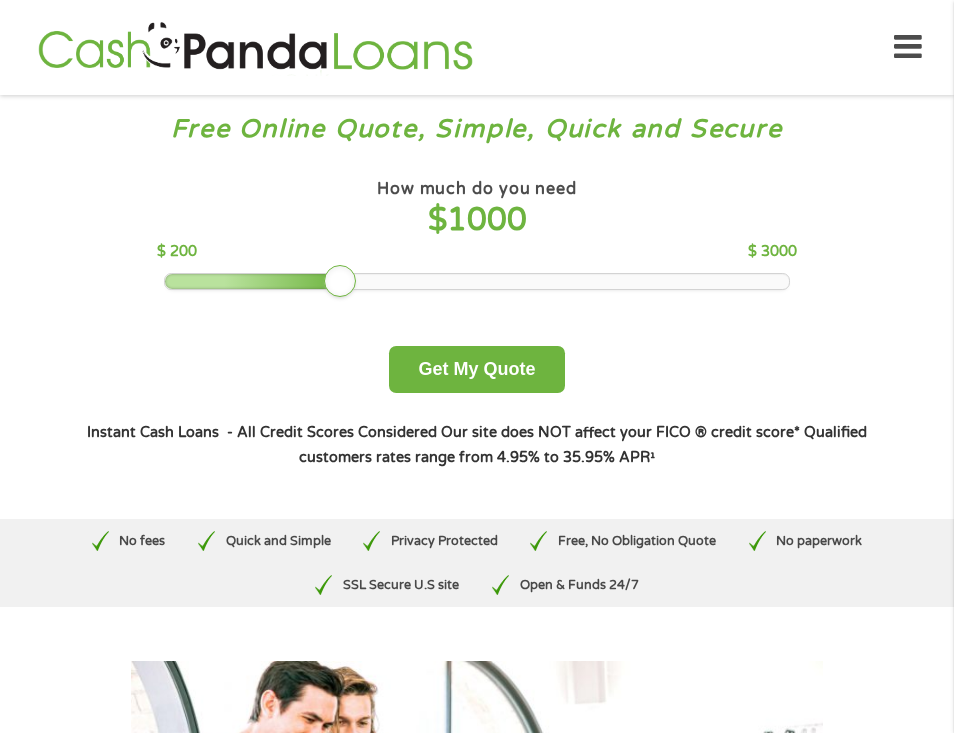 click at bounding box center (477, 281) 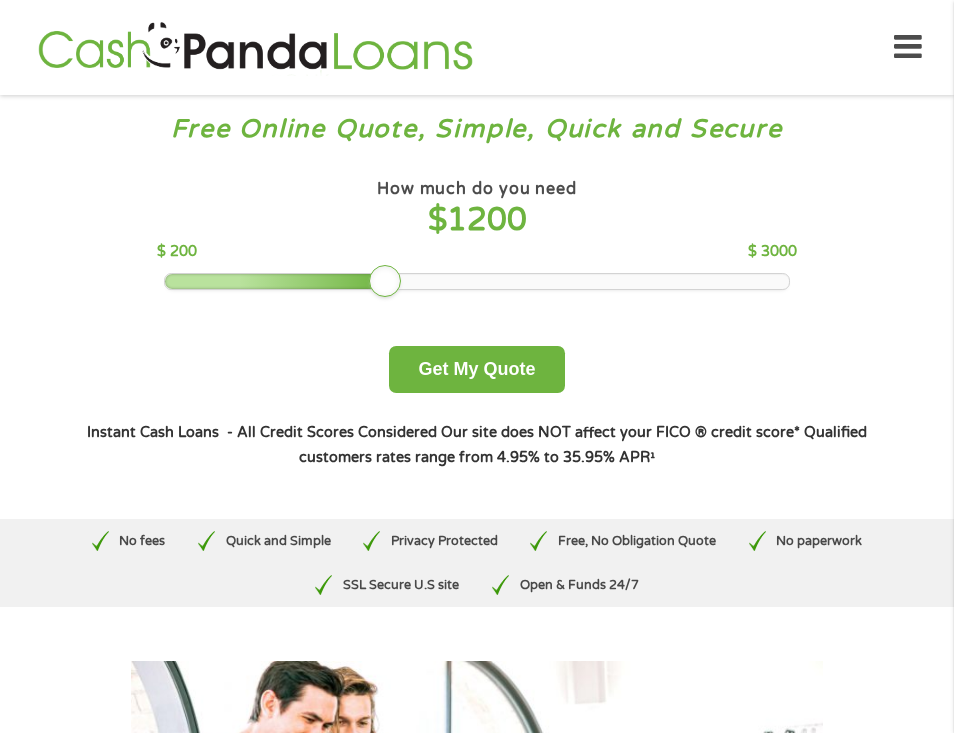 click at bounding box center (477, 281) 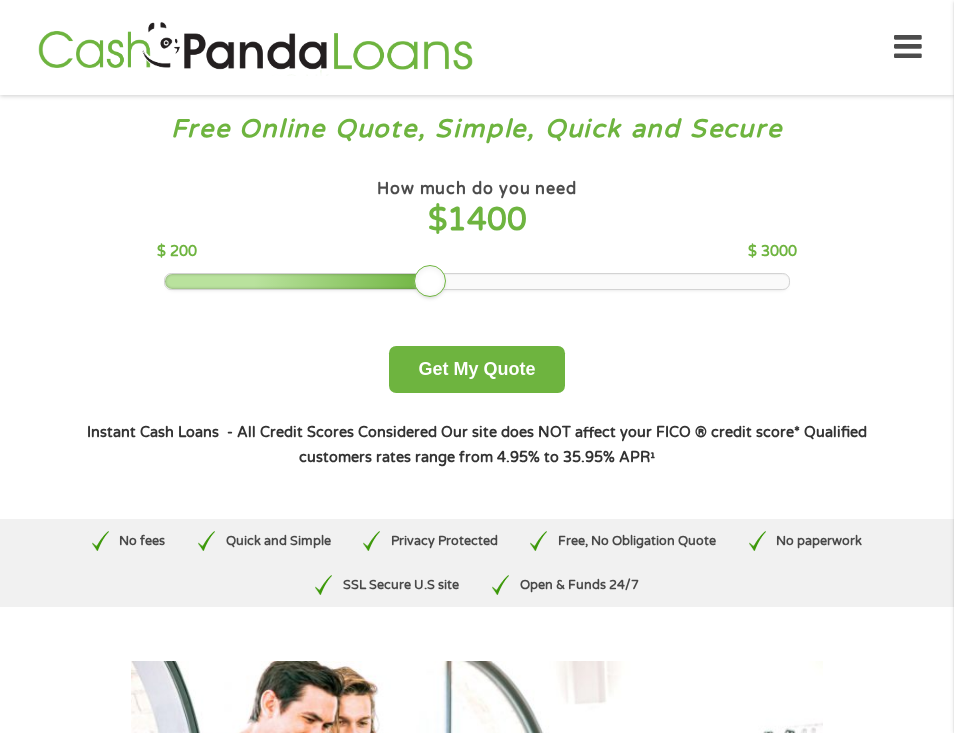click at bounding box center [477, 281] 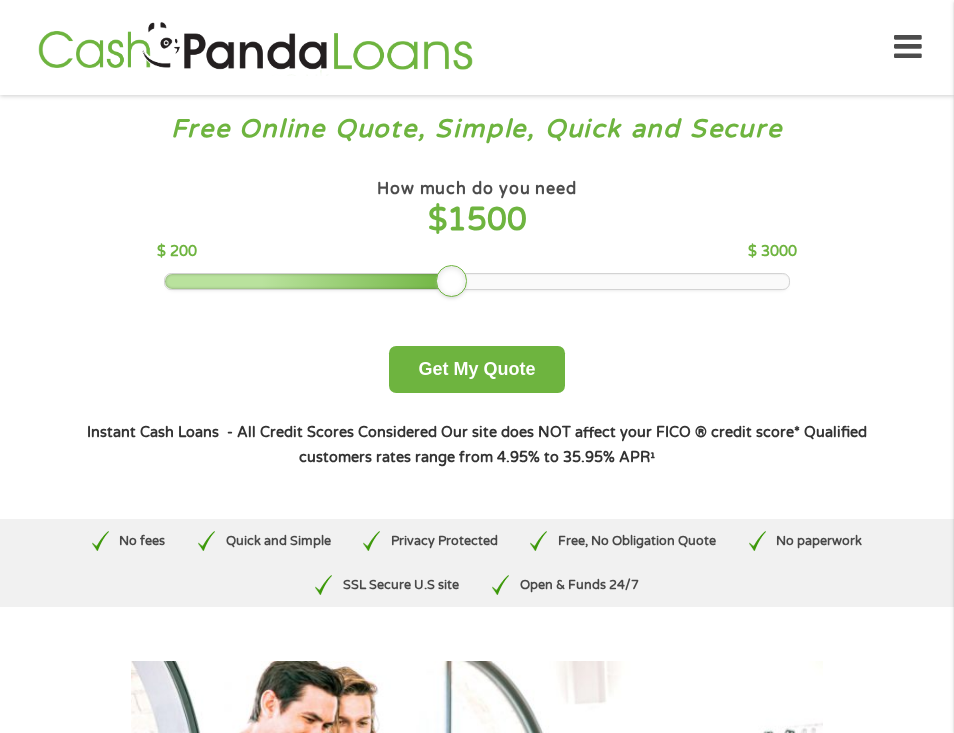 drag, startPoint x: 456, startPoint y: 288, endPoint x: 651, endPoint y: 288, distance: 195 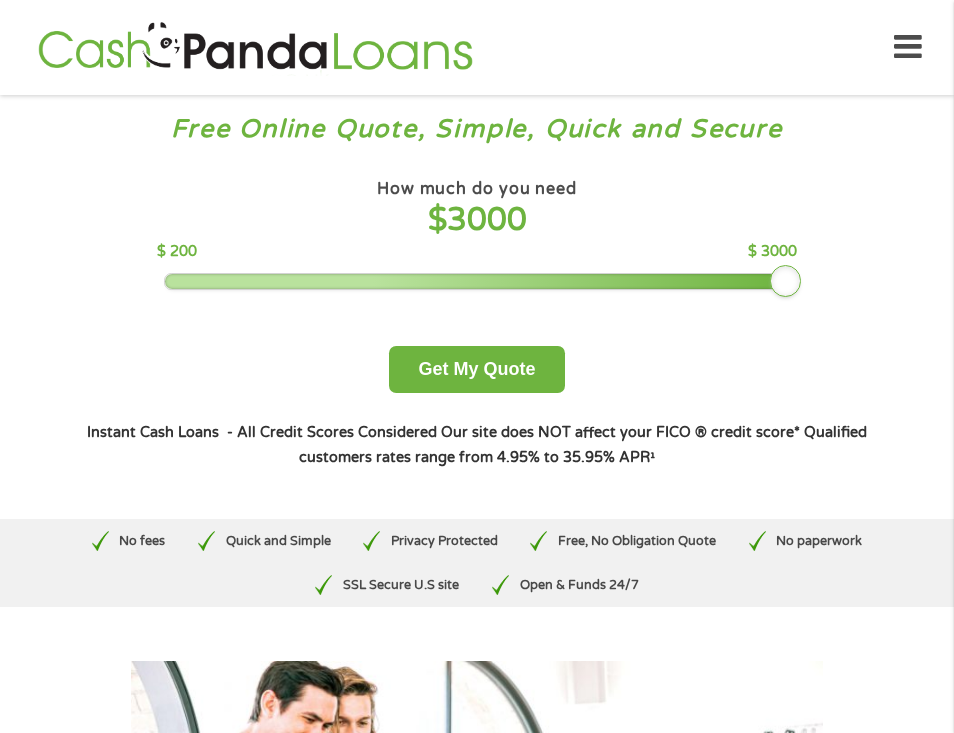 drag, startPoint x: 620, startPoint y: 277, endPoint x: 1163, endPoint y: 271, distance: 543.03314 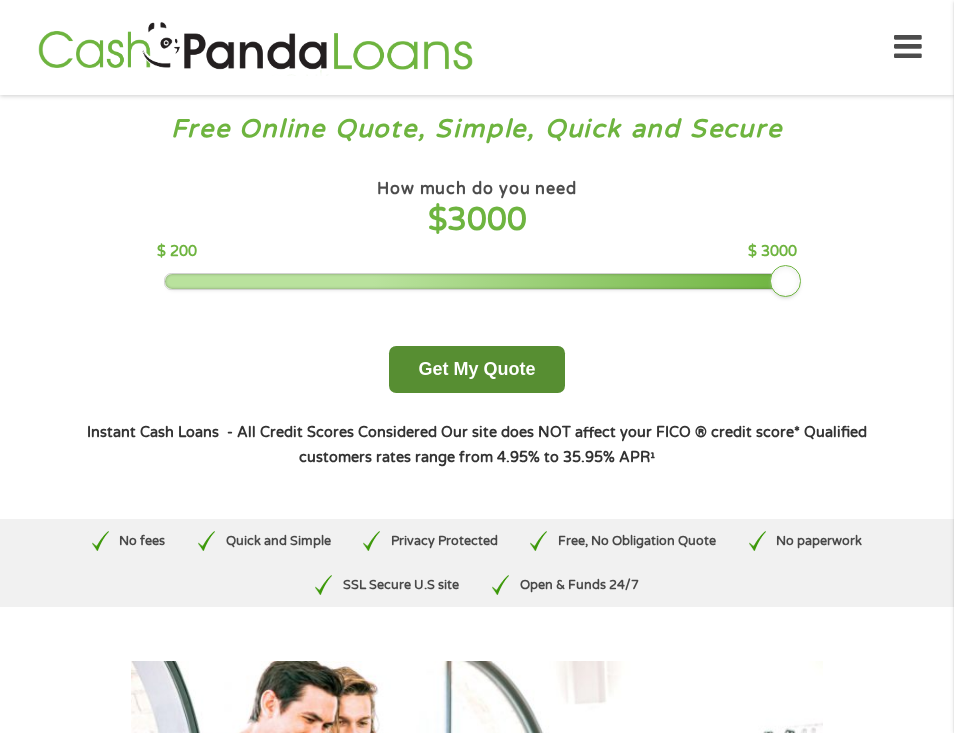 click on "Get My Quote" at bounding box center (476, 369) 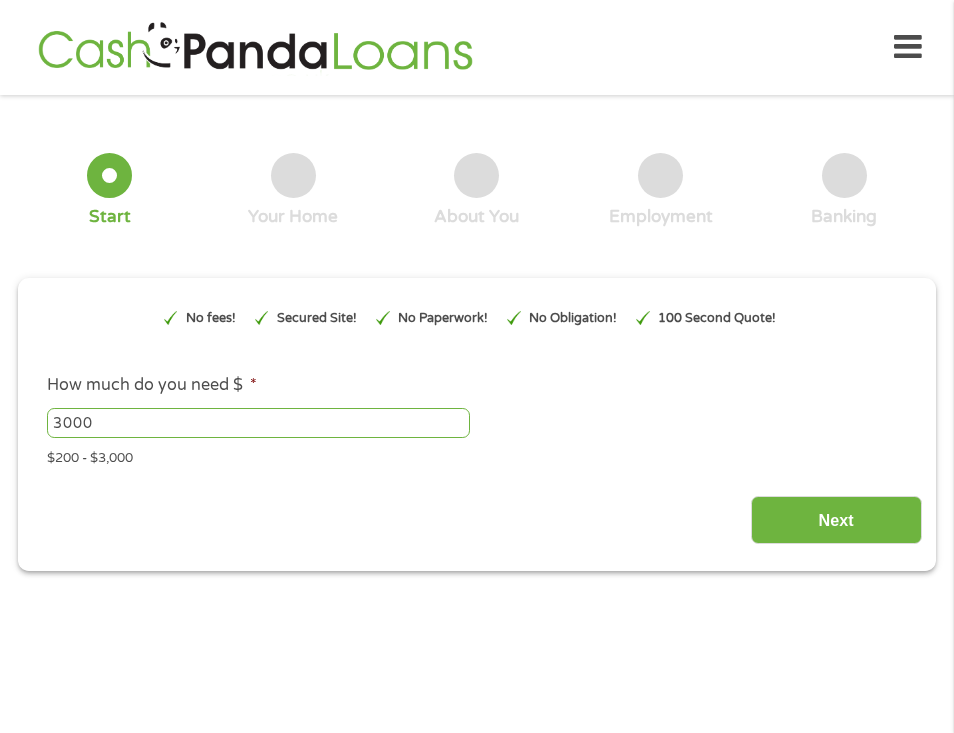 scroll, scrollTop: 0, scrollLeft: 0, axis: both 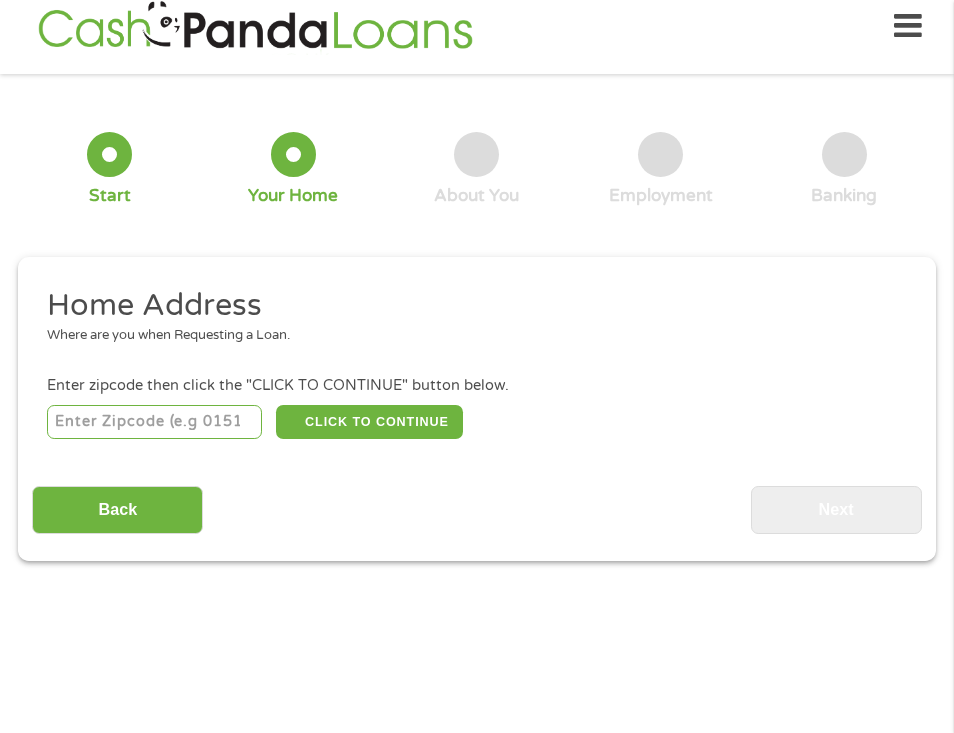 click at bounding box center [154, 422] 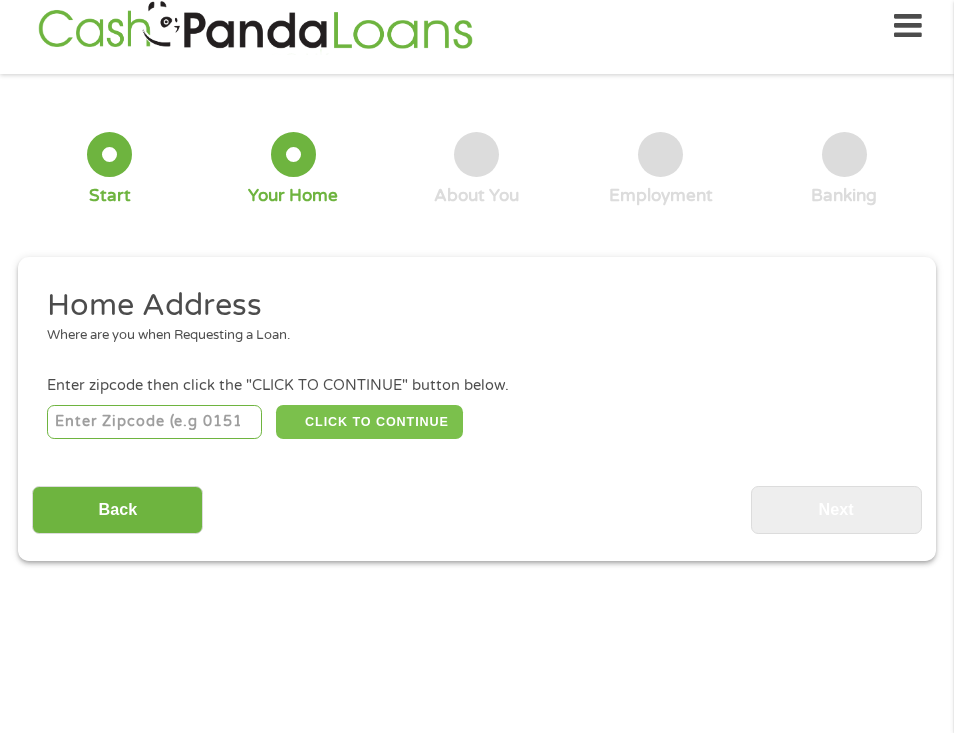type on "[ZIPCODE]" 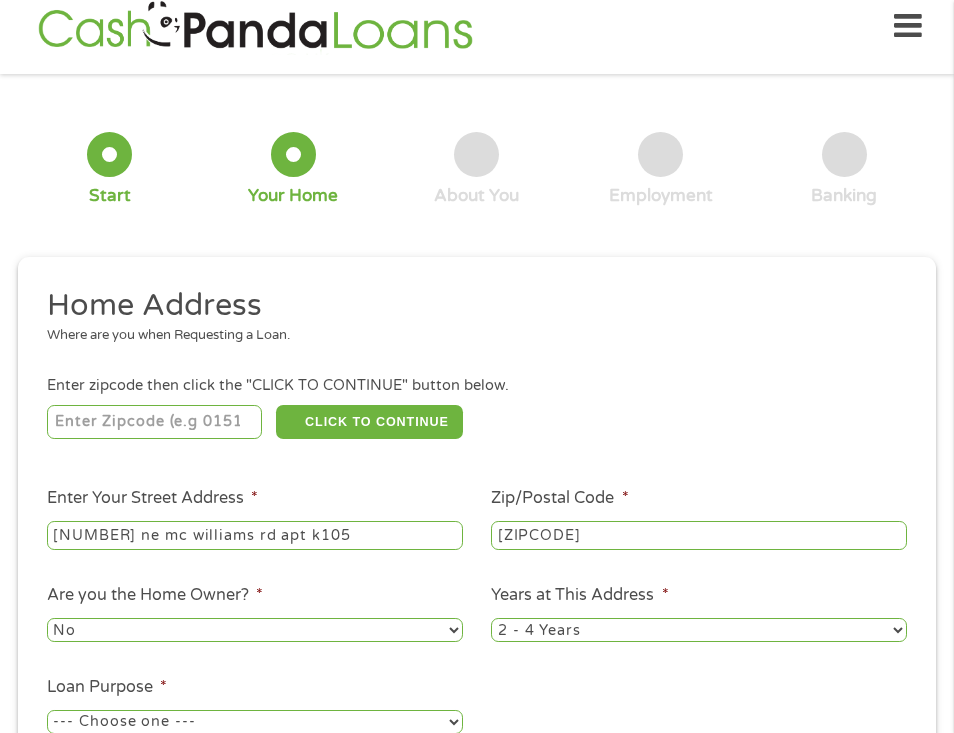 type on "[NUMBER] ne mc williams rd apt k105" 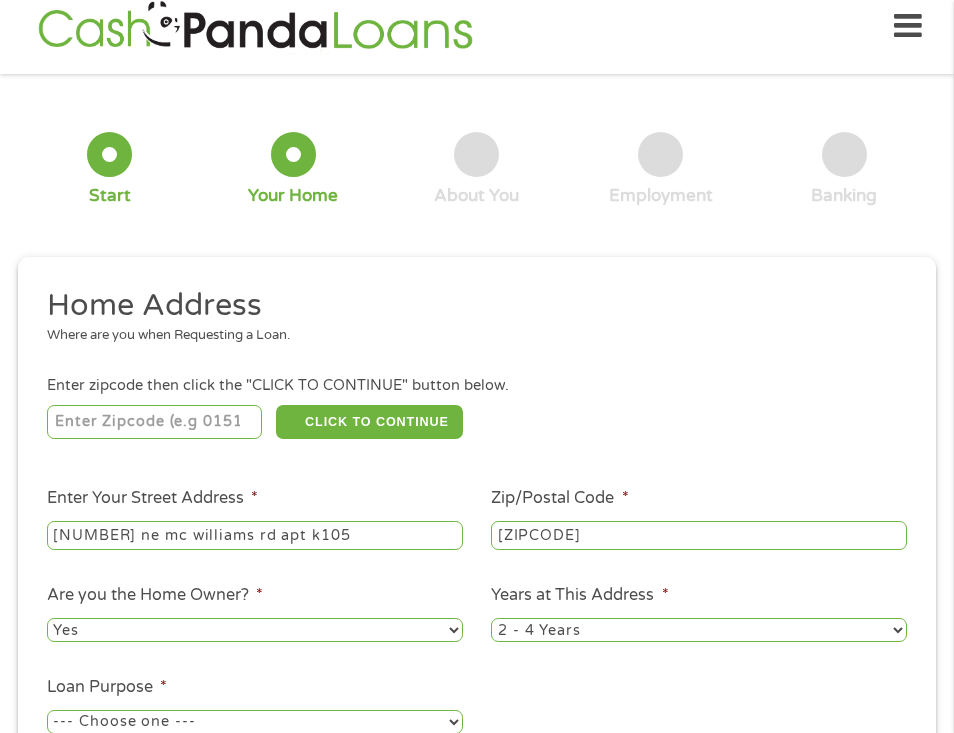 select on "no" 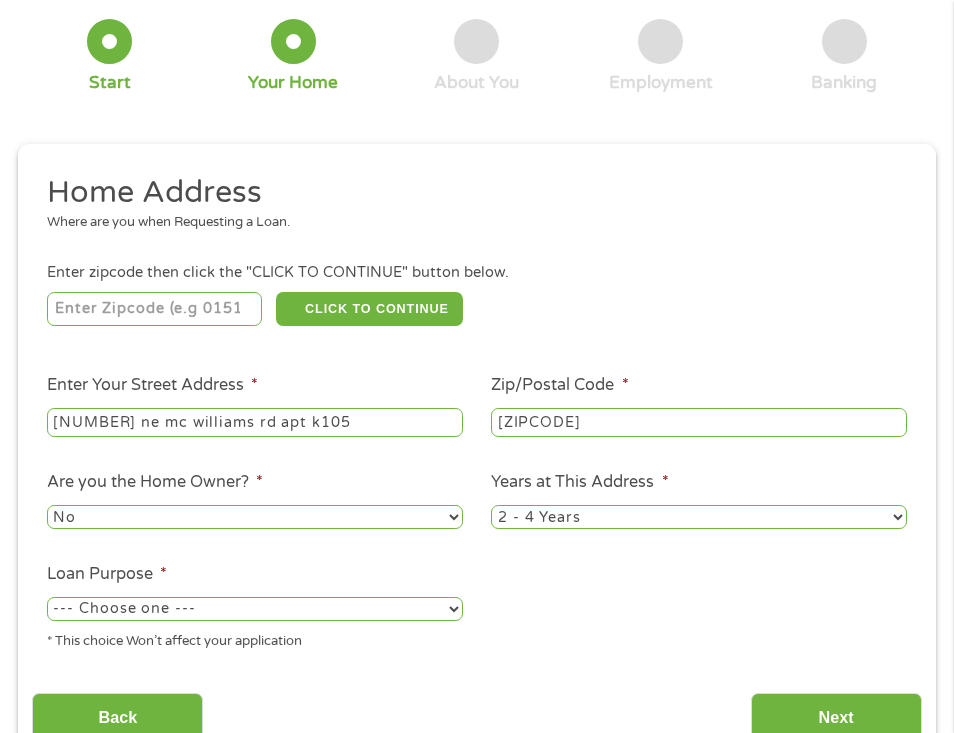 scroll, scrollTop: 135, scrollLeft: 0, axis: vertical 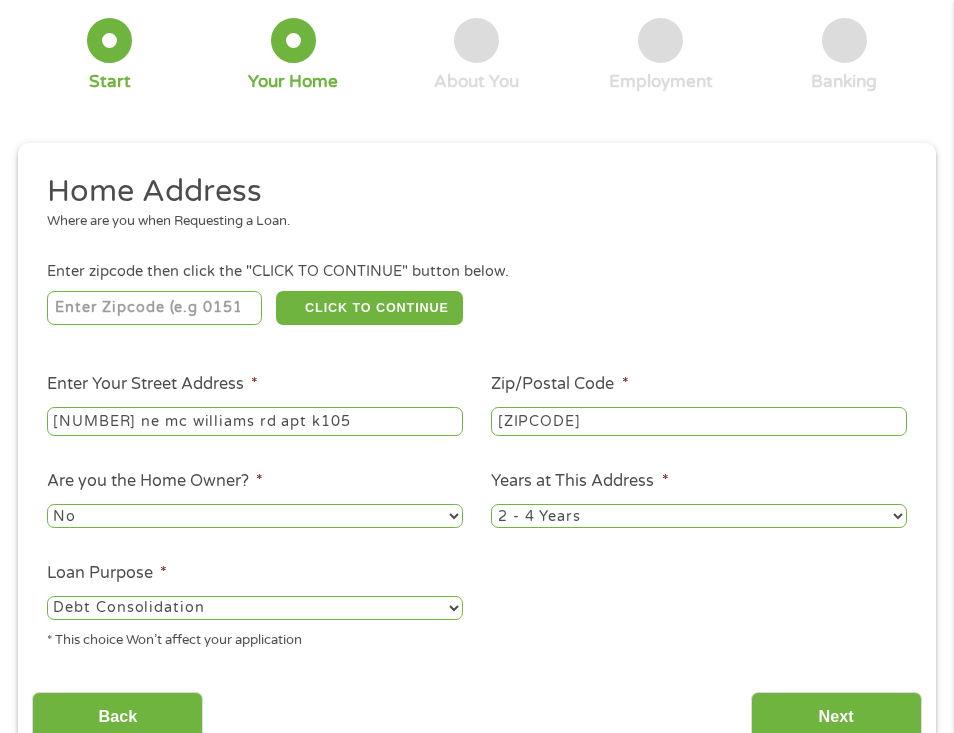 select on "paybills" 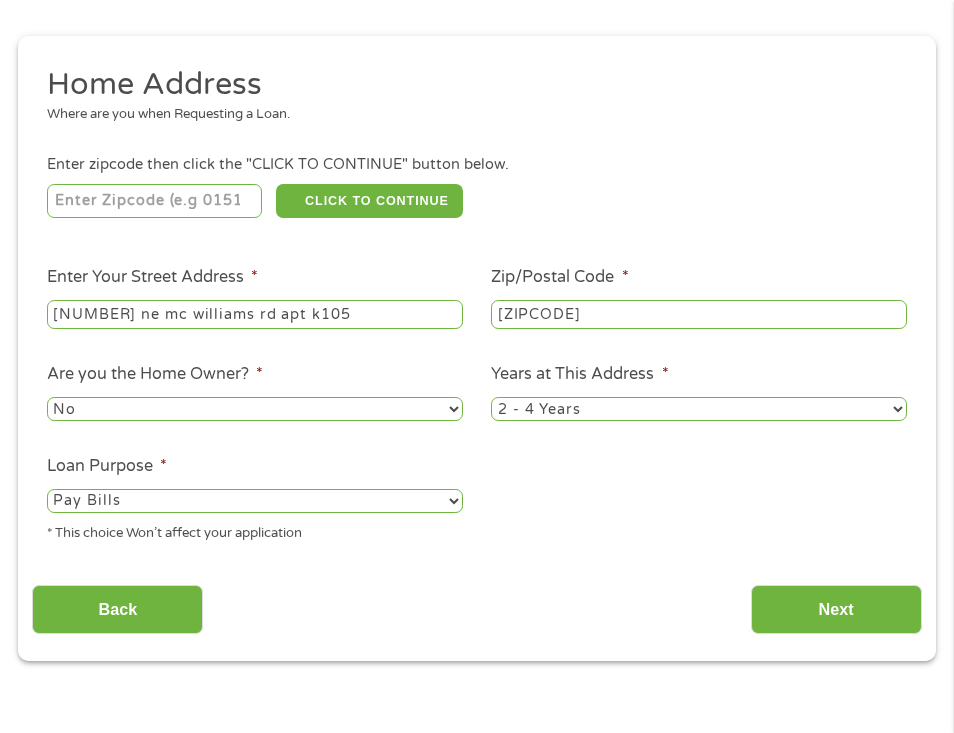 scroll, scrollTop: 270, scrollLeft: 0, axis: vertical 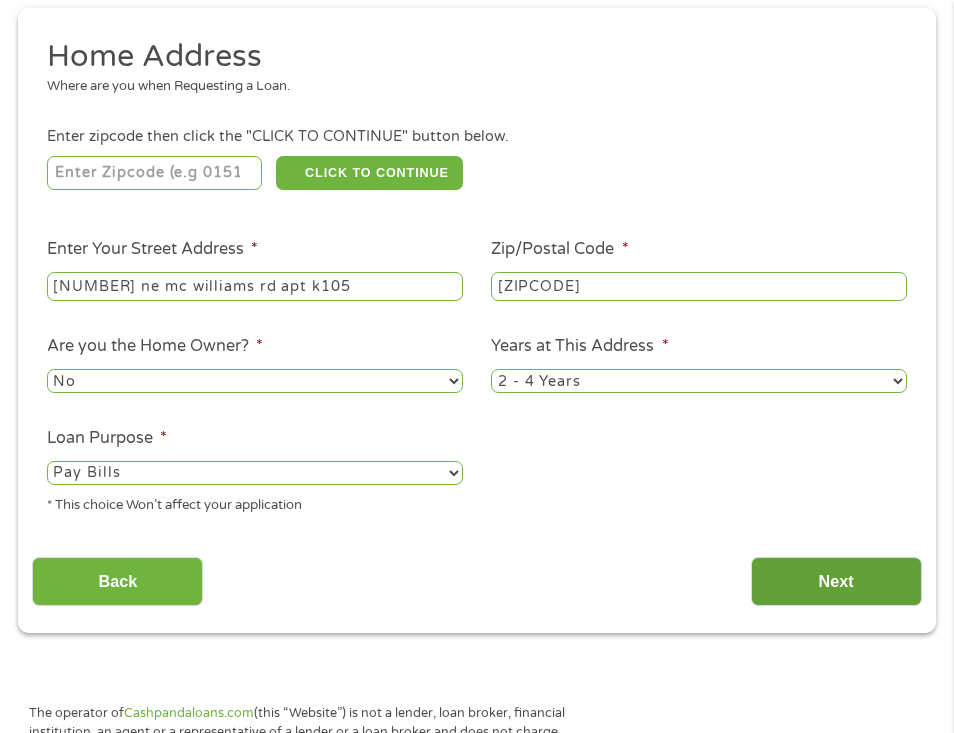 click on "Next" at bounding box center (836, 581) 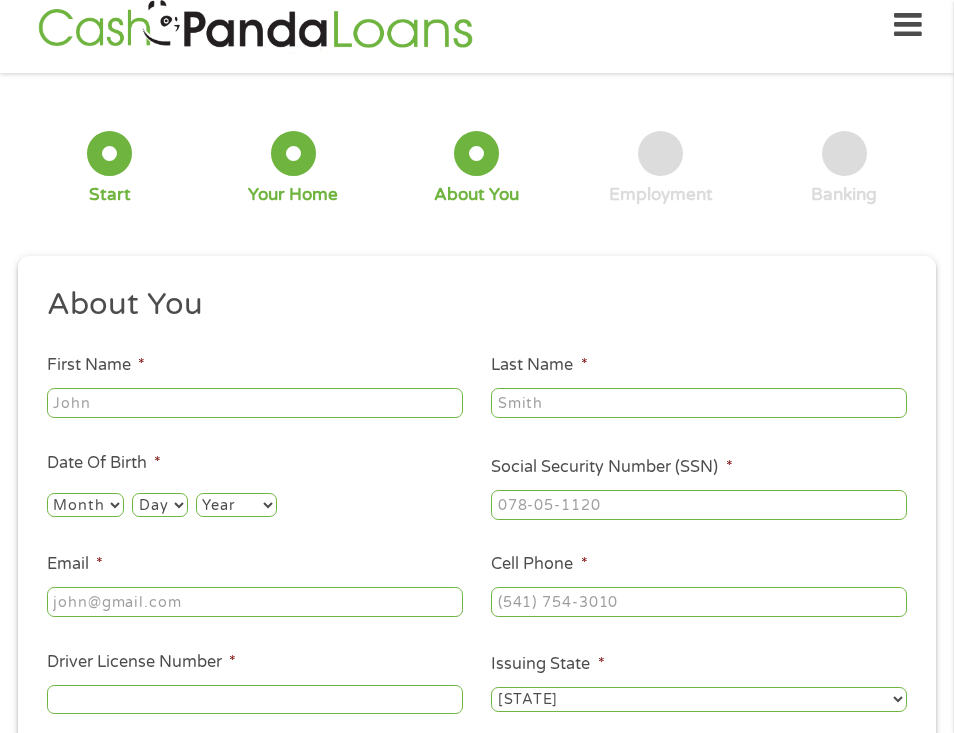 scroll, scrollTop: 8, scrollLeft: 0, axis: vertical 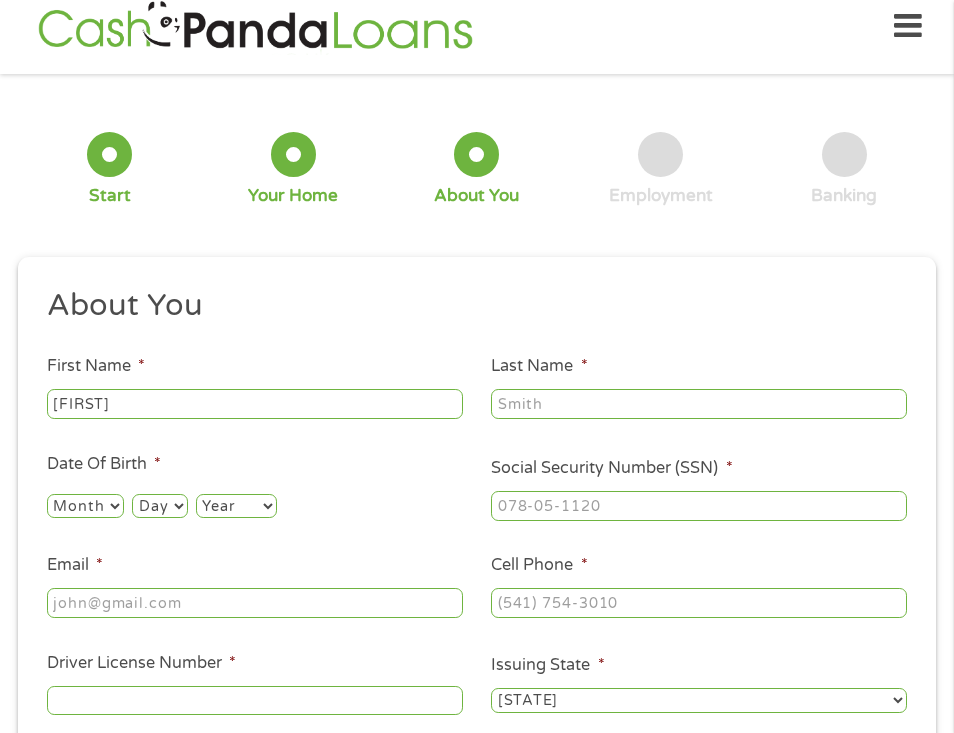 type on "[FIRST]" 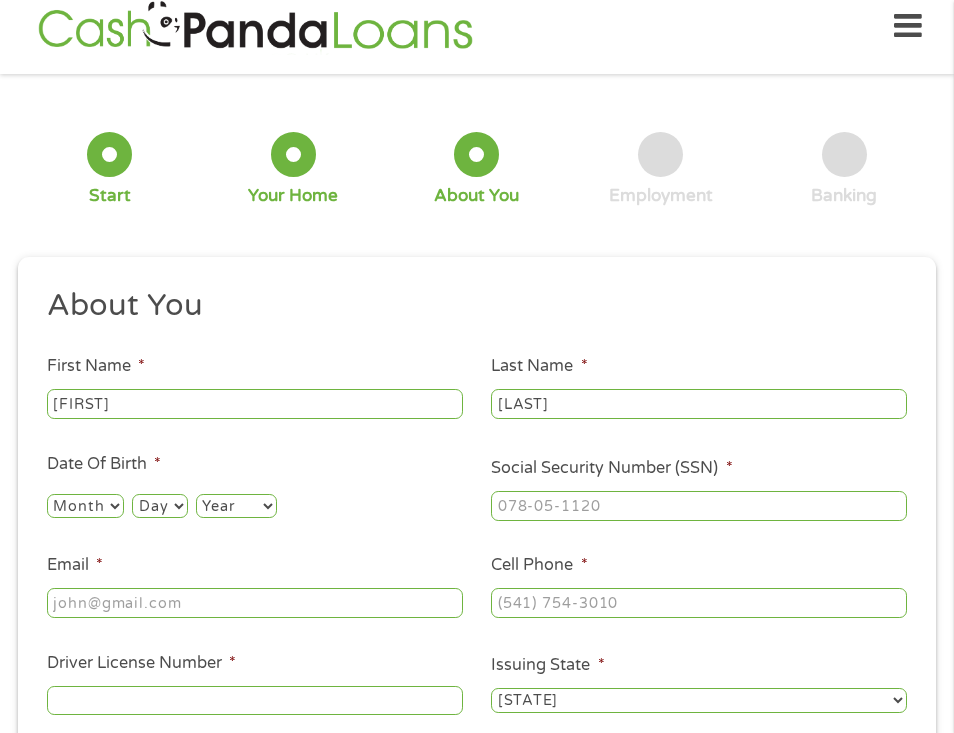 type on "[LAST]" 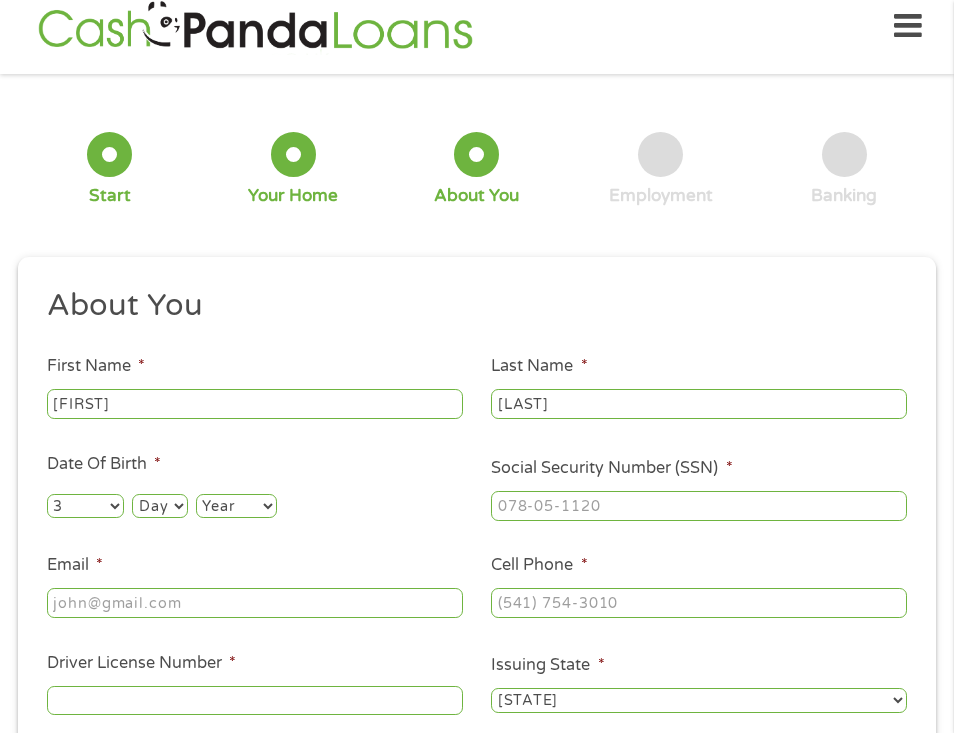 select on "15" 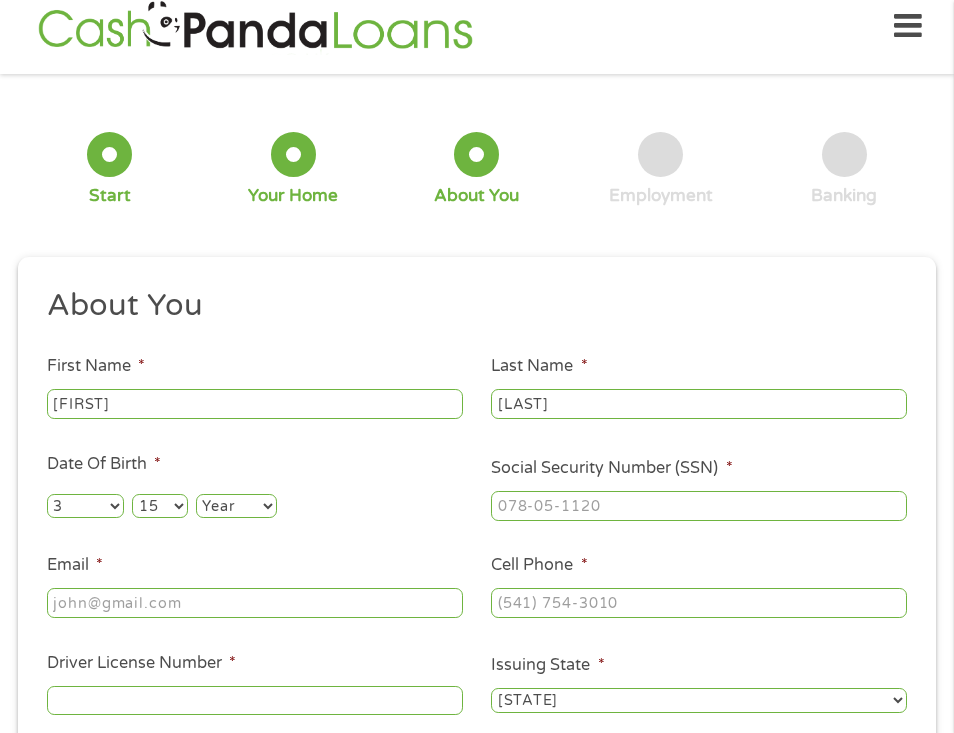 select on "1994" 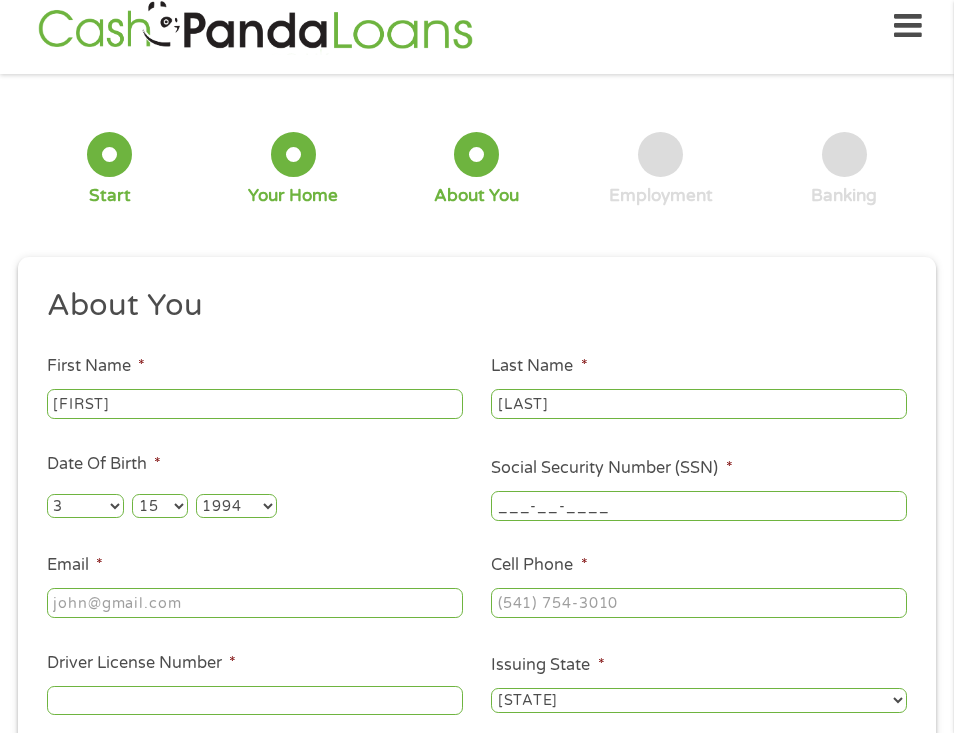 click on "___-__-____" at bounding box center [699, 506] 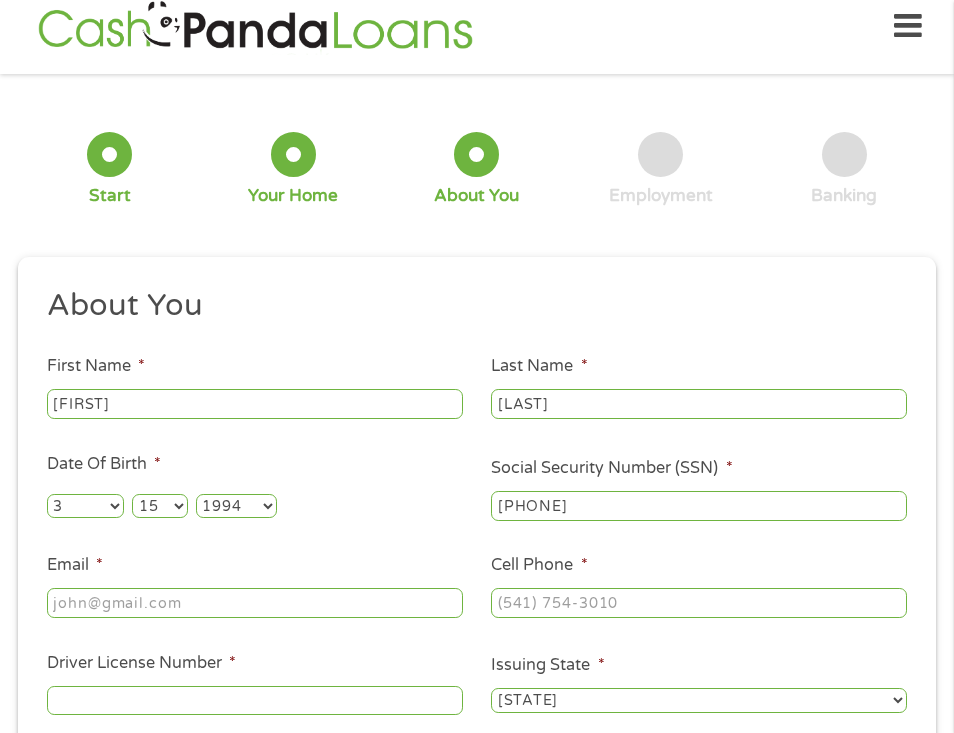 type on "[PHONE]" 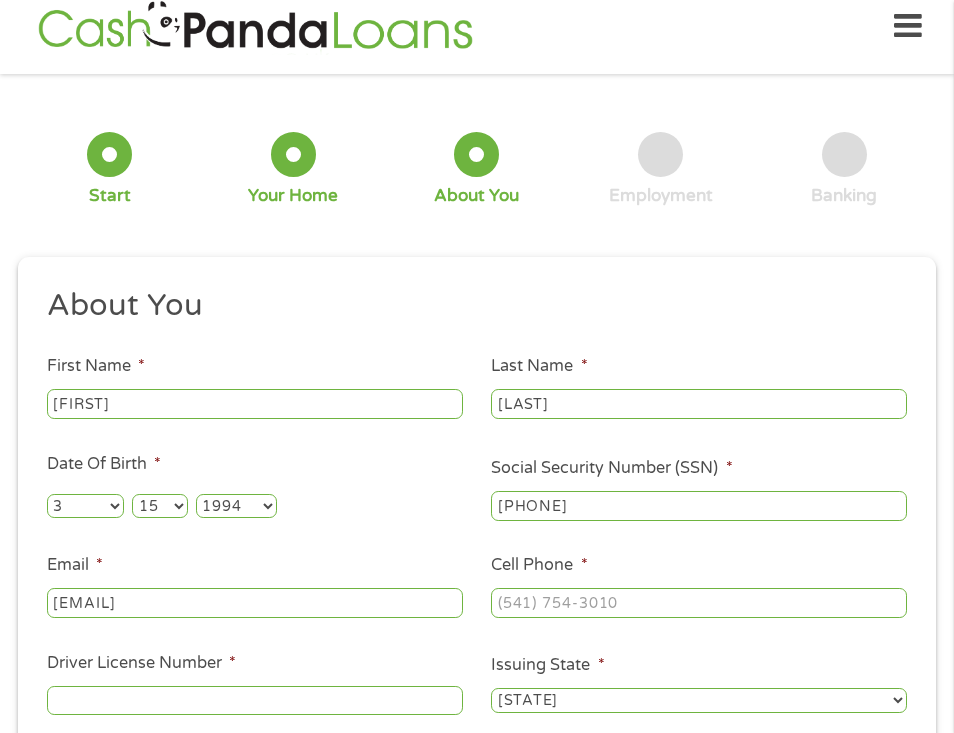 type on "[EMAIL]" 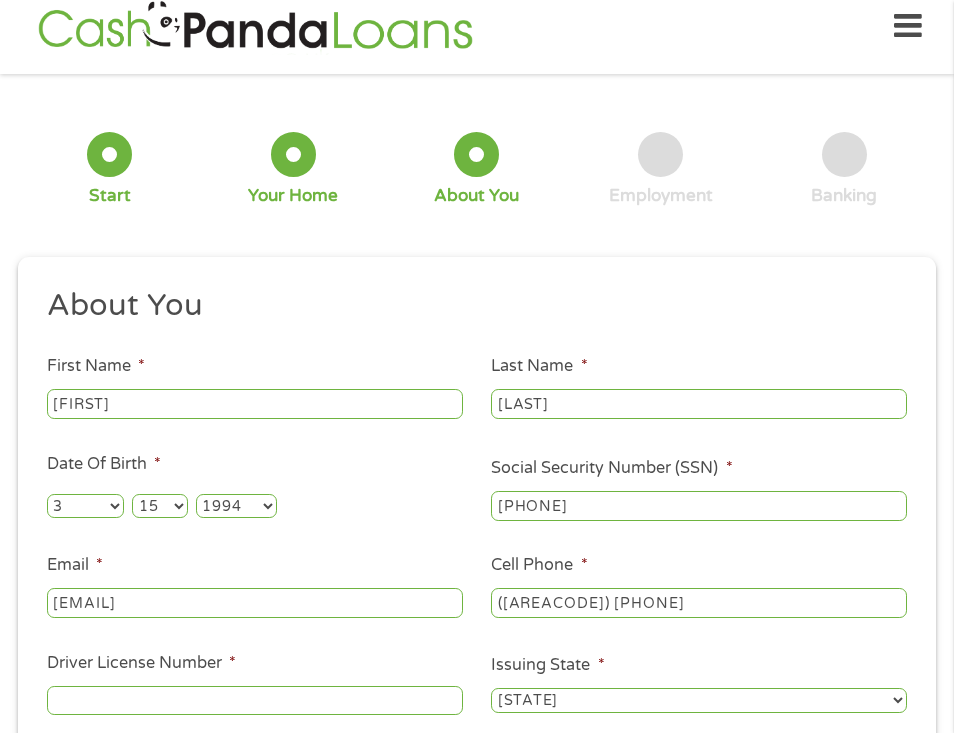 type on "([AREACODE]) [PHONE]" 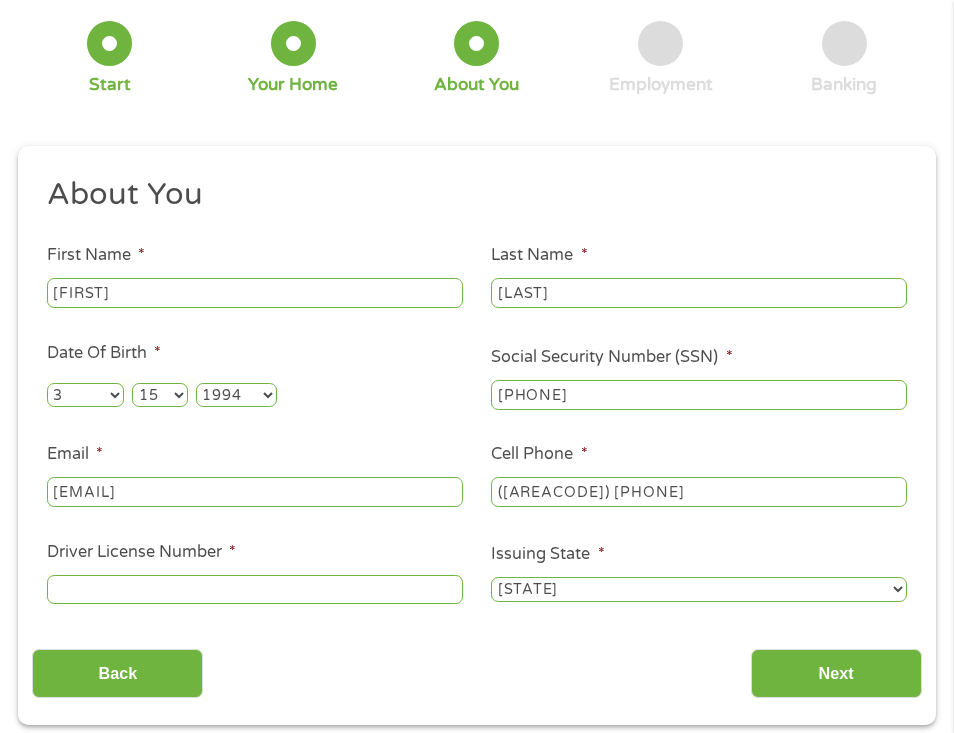 scroll, scrollTop: 214, scrollLeft: 0, axis: vertical 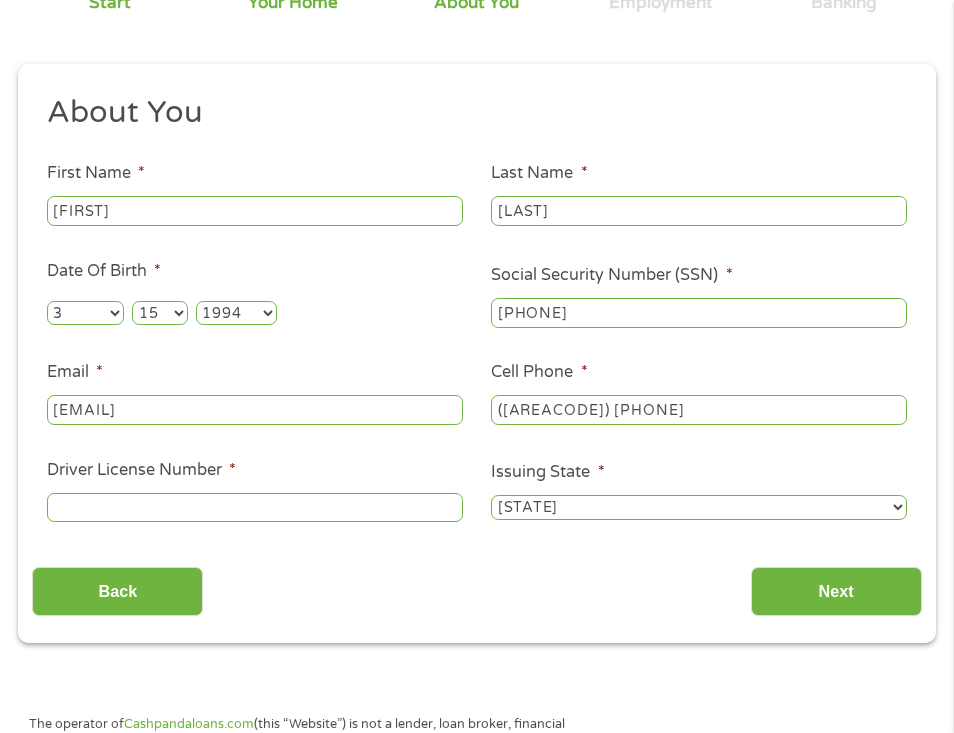 click on "Driver License Number *" at bounding box center (255, 508) 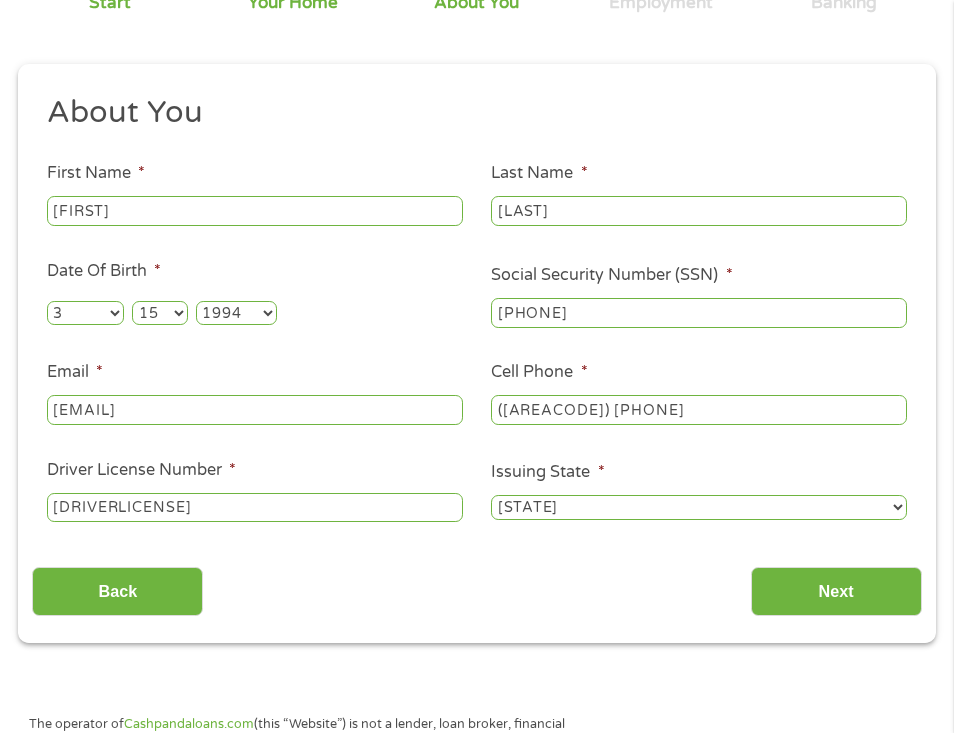 type on "[DRIVERLICENSE]" 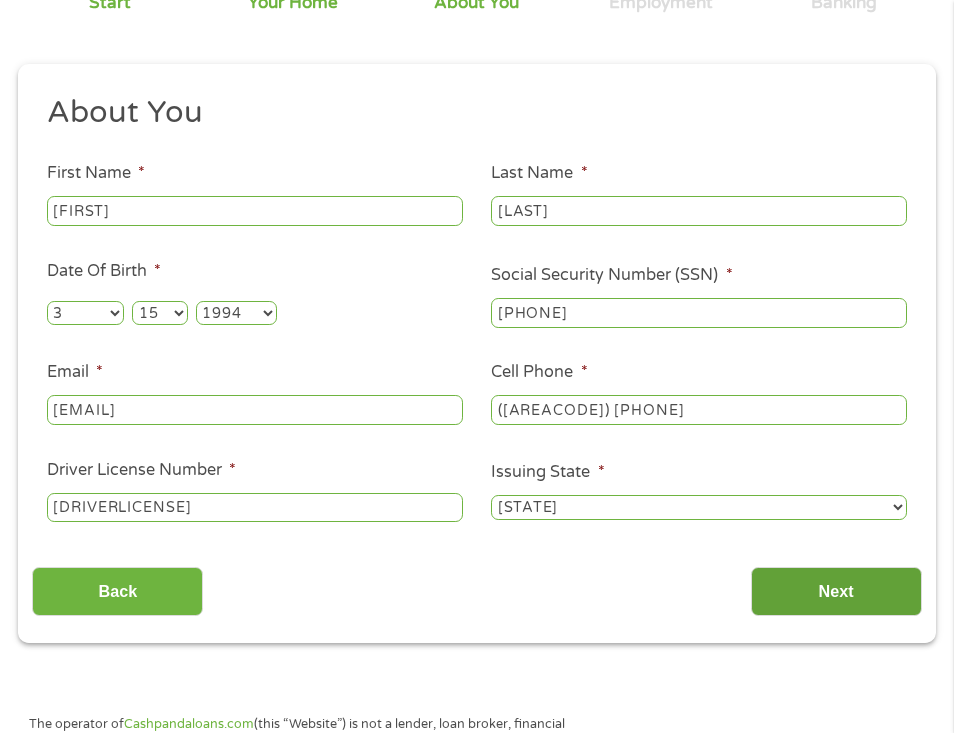 click on "Next" at bounding box center [836, 591] 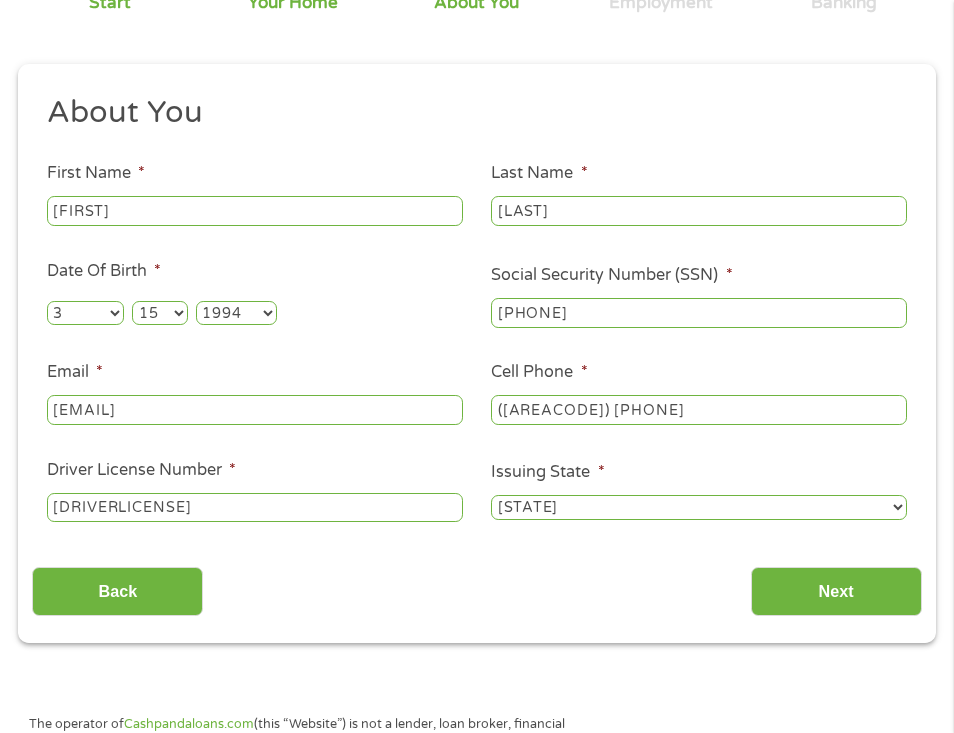 scroll, scrollTop: 125, scrollLeft: 0, axis: vertical 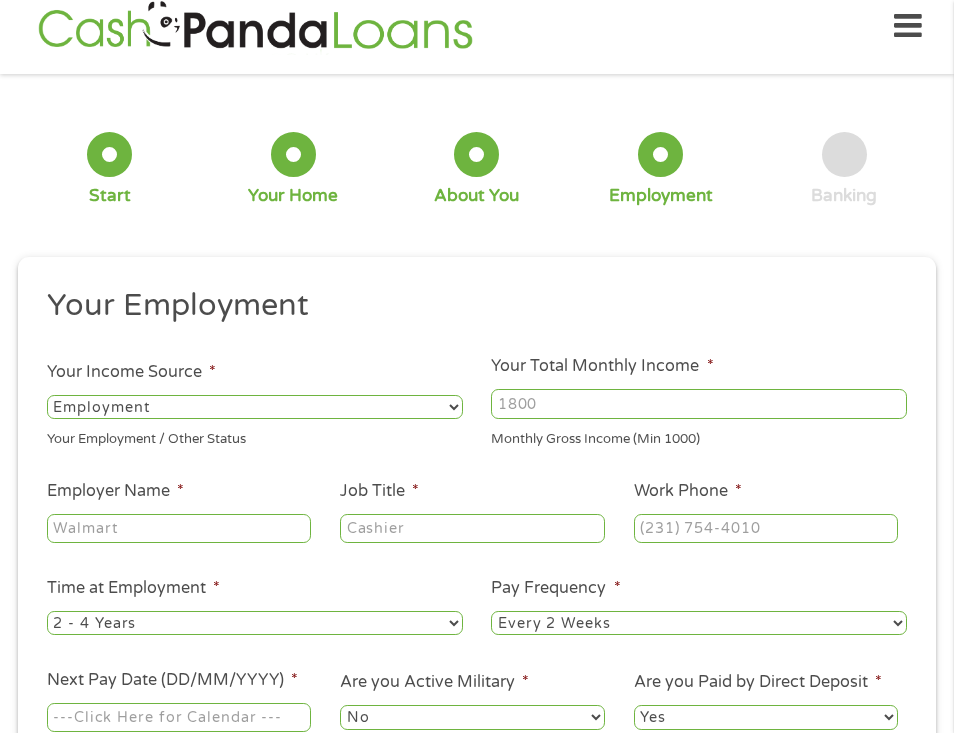click on "Your Total Monthly Income *" at bounding box center [699, 404] 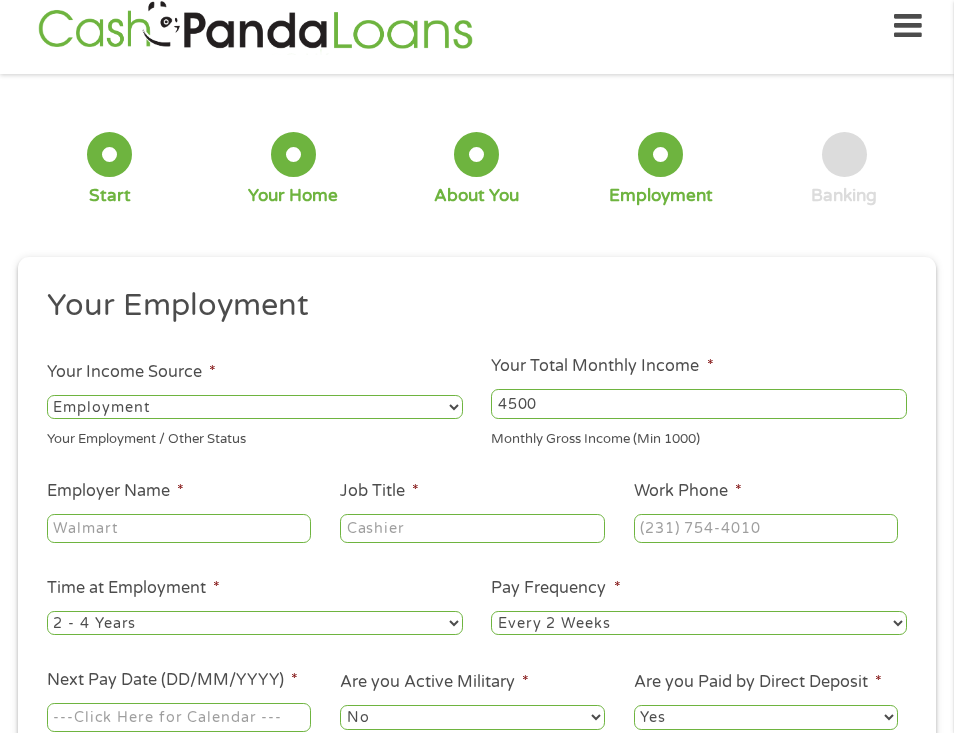 type on "4500" 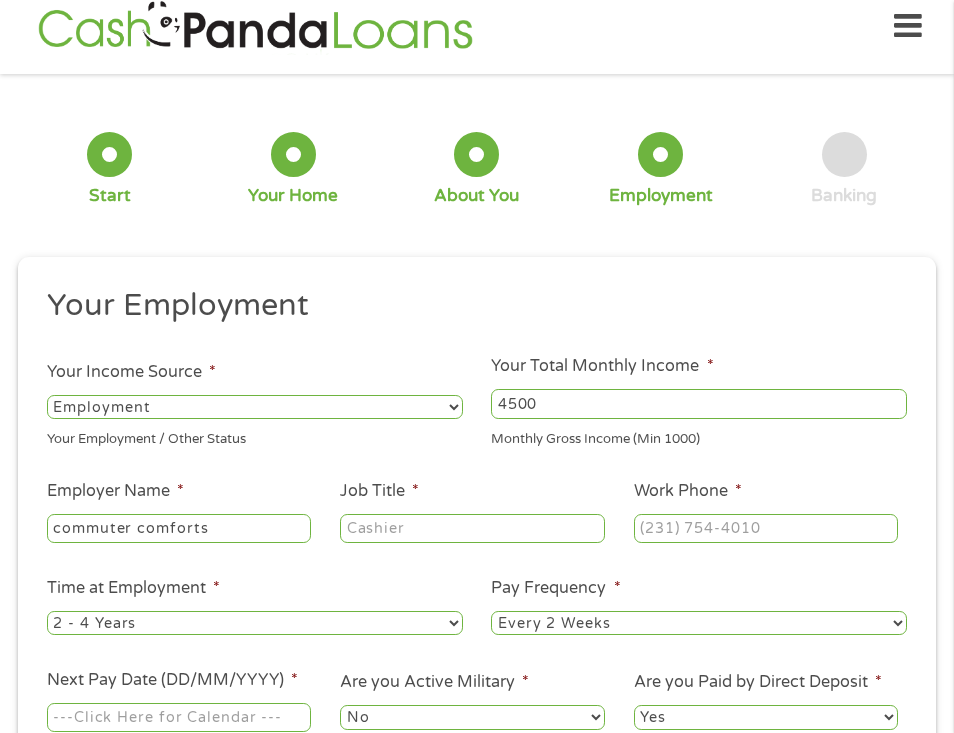 type on "commuter comforts" 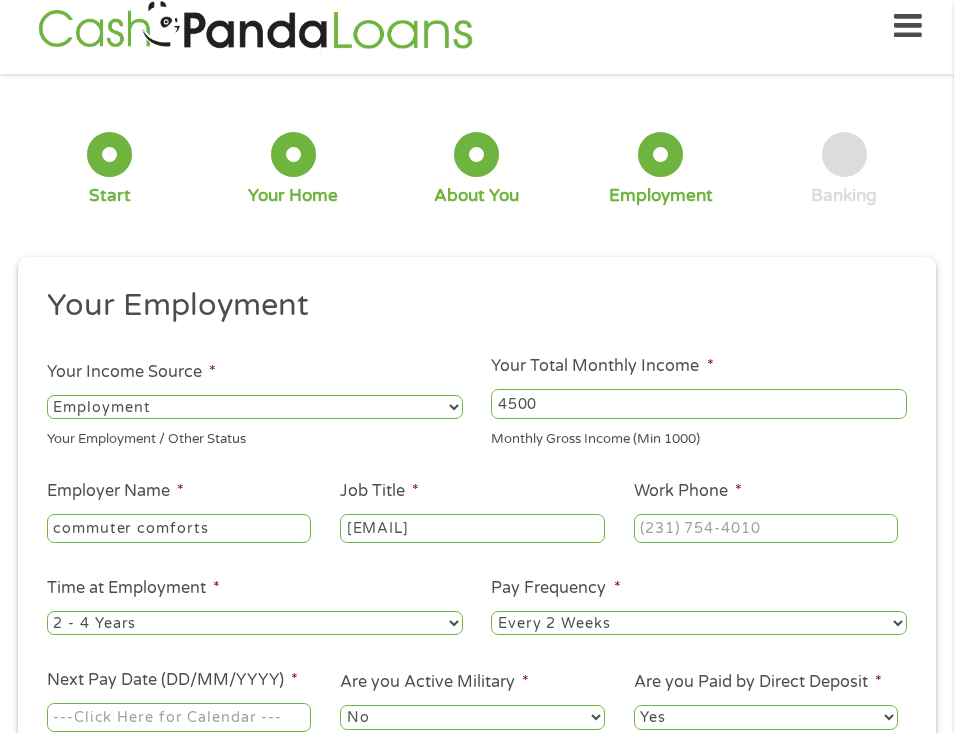 type on "[EMAIL]" 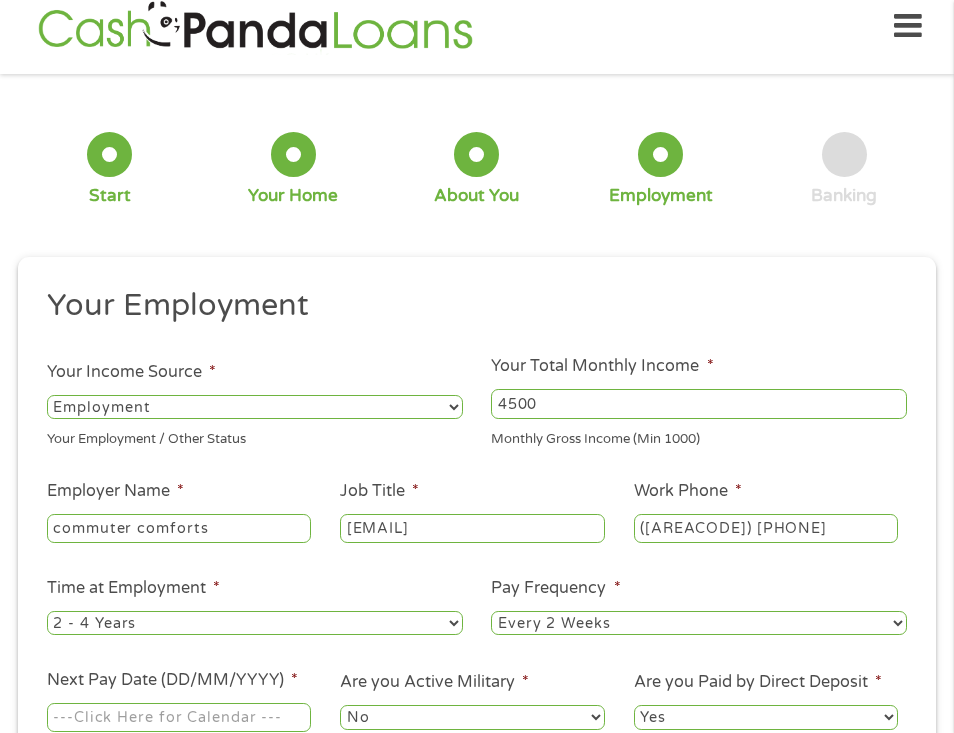 type on "([AREACODE]) [PHONE]" 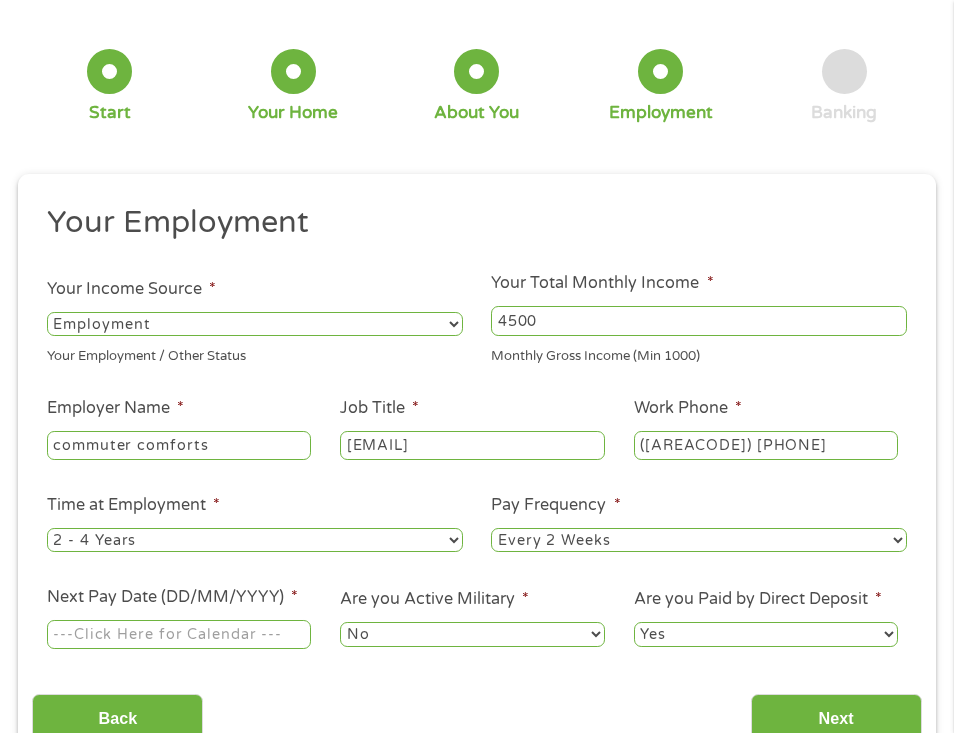 scroll, scrollTop: 112, scrollLeft: 0, axis: vertical 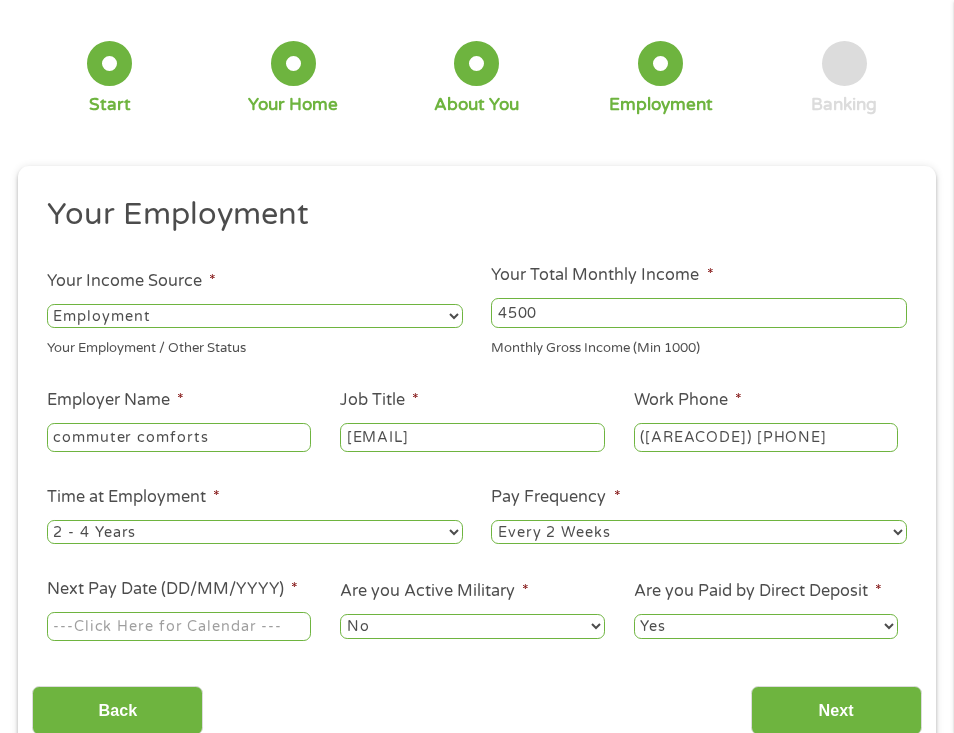 select on "semimonthly" 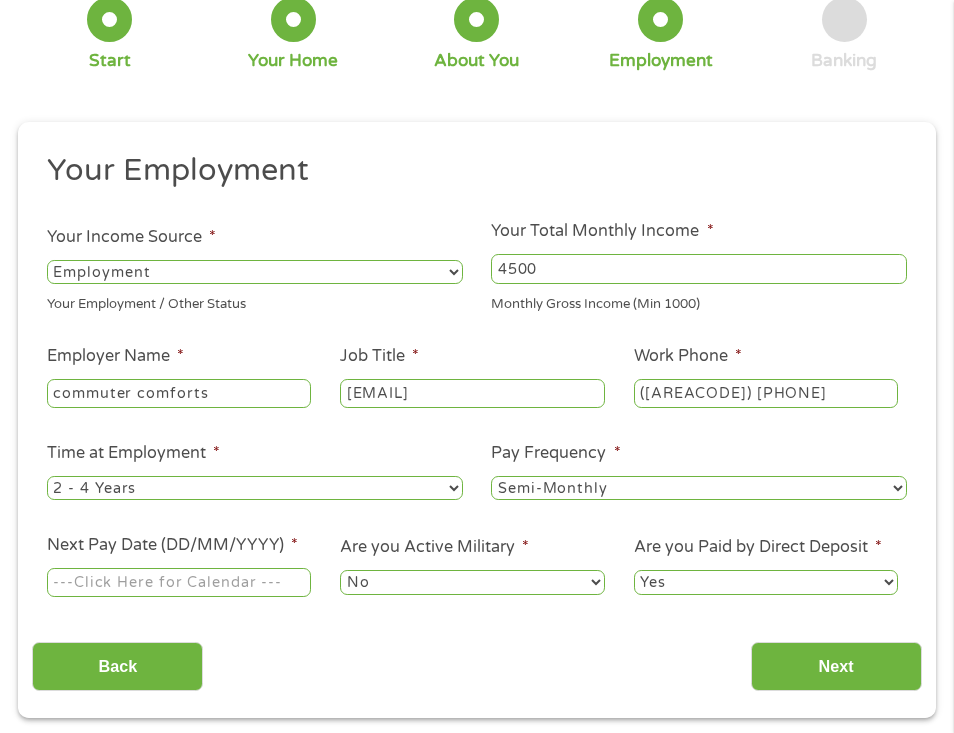 scroll, scrollTop: 195, scrollLeft: 0, axis: vertical 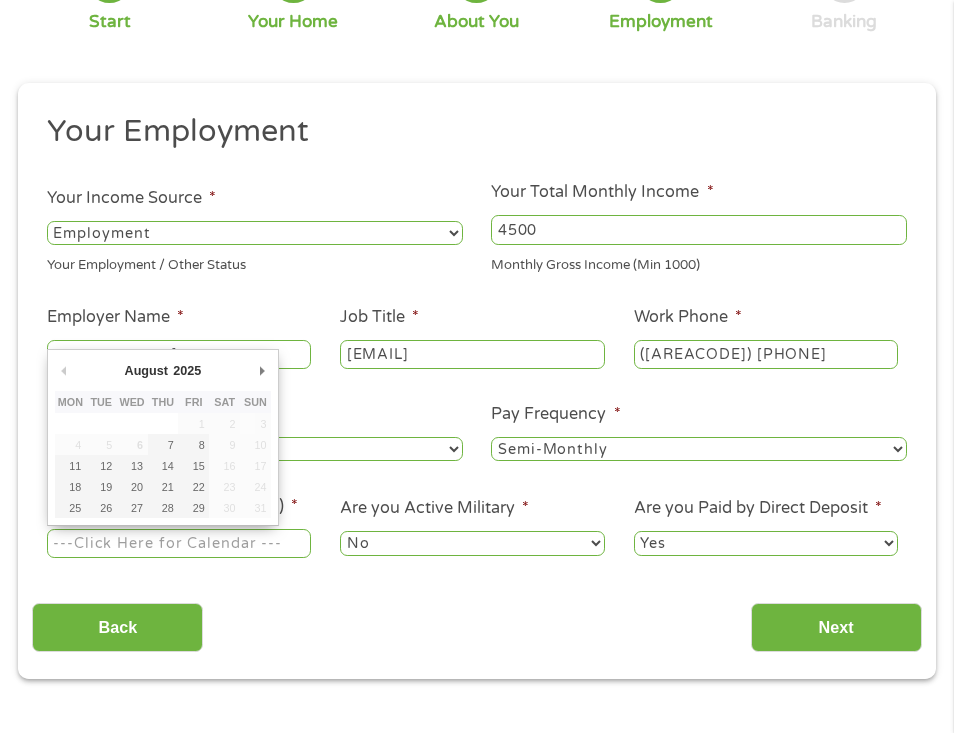 click on "Next Pay Date (DD/MM/YYYY) *" at bounding box center [179, 544] 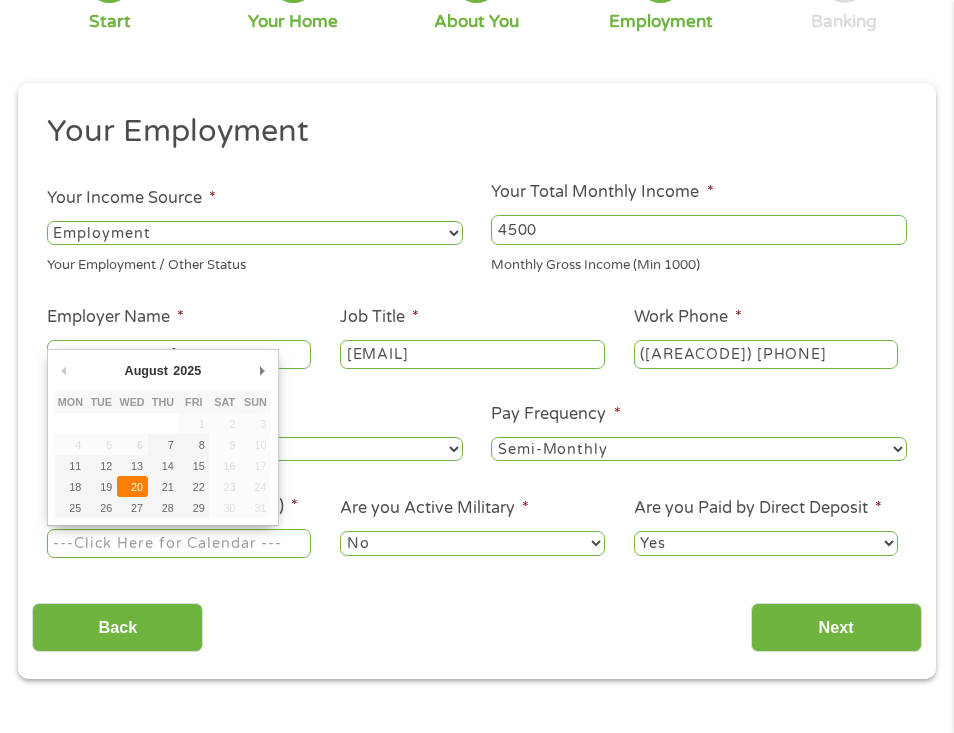 type on "[DATE]" 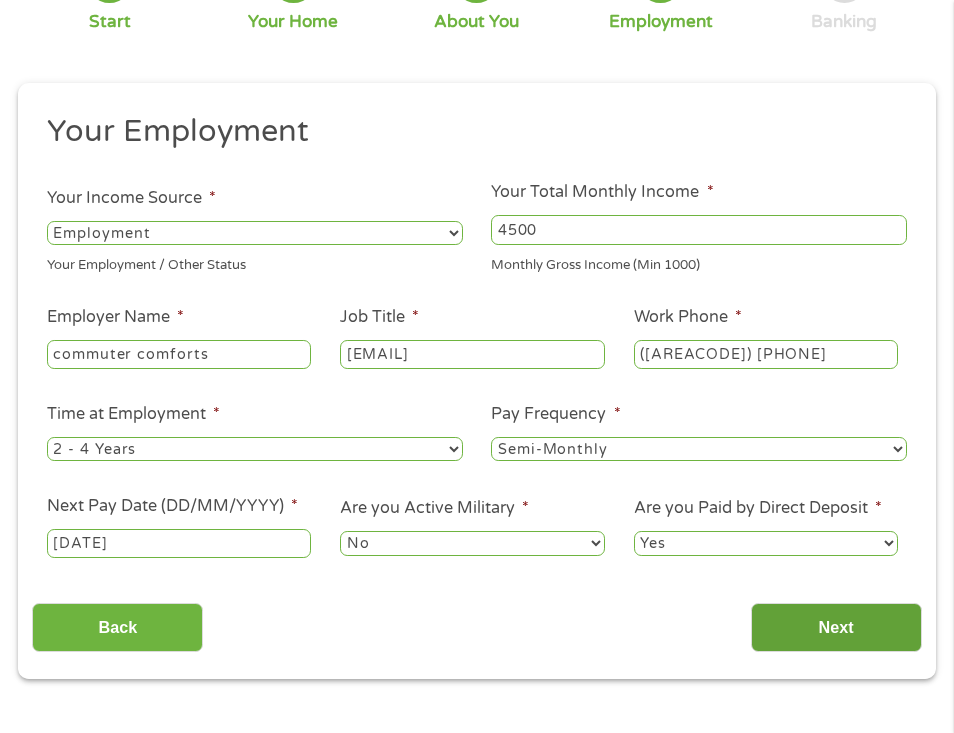 click on "Next" at bounding box center [836, 627] 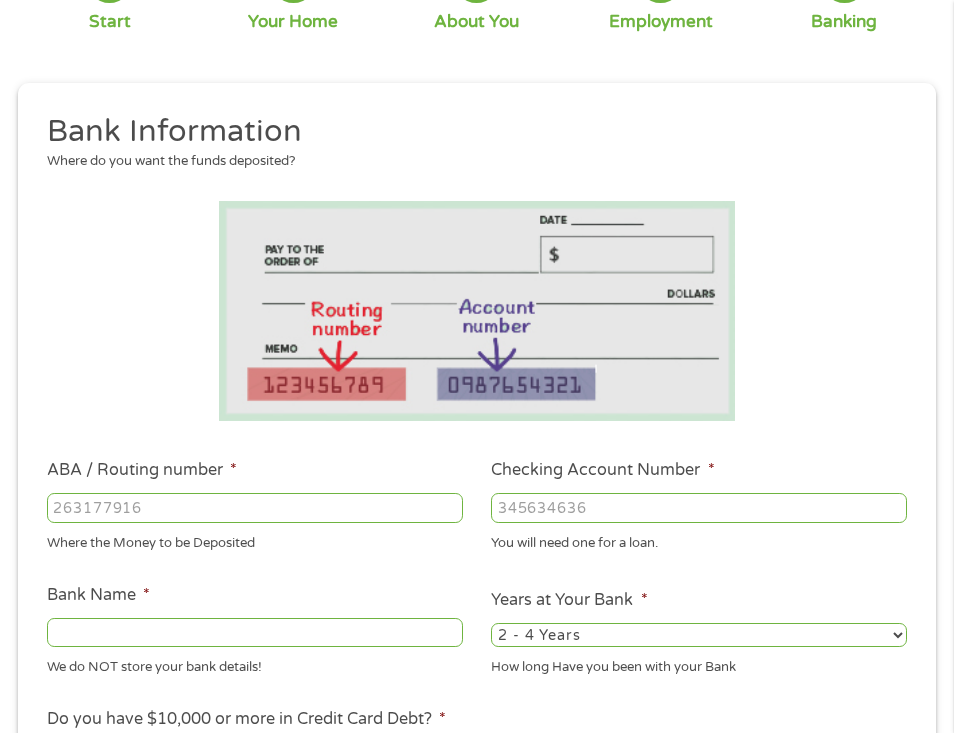 scroll, scrollTop: 8, scrollLeft: 0, axis: vertical 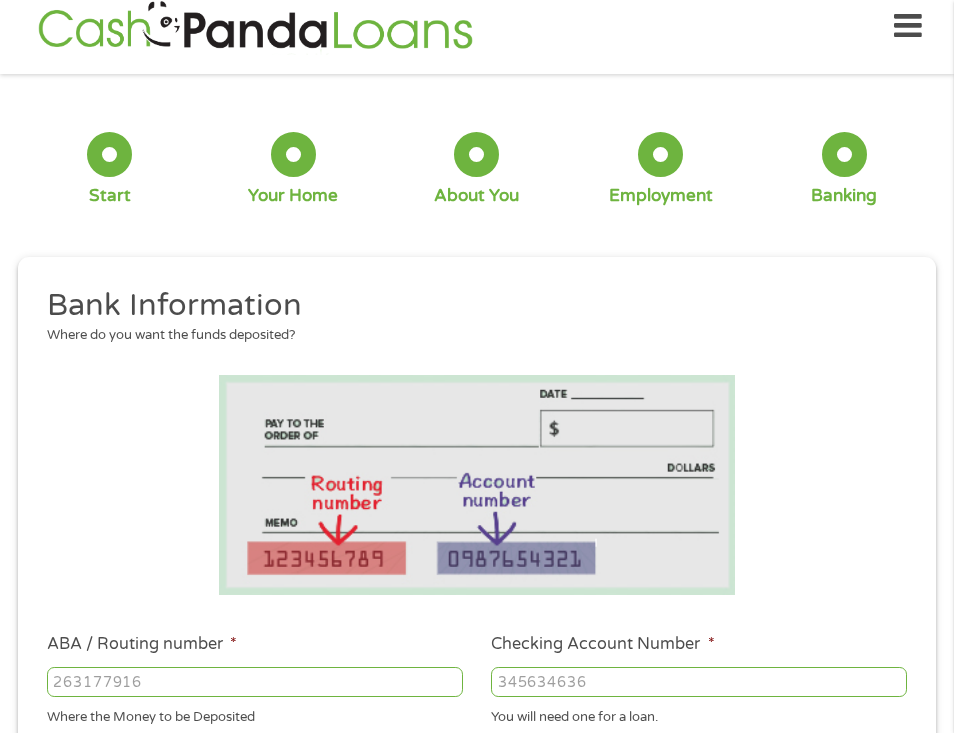 click on "ABA / Routing number *" at bounding box center [255, 682] 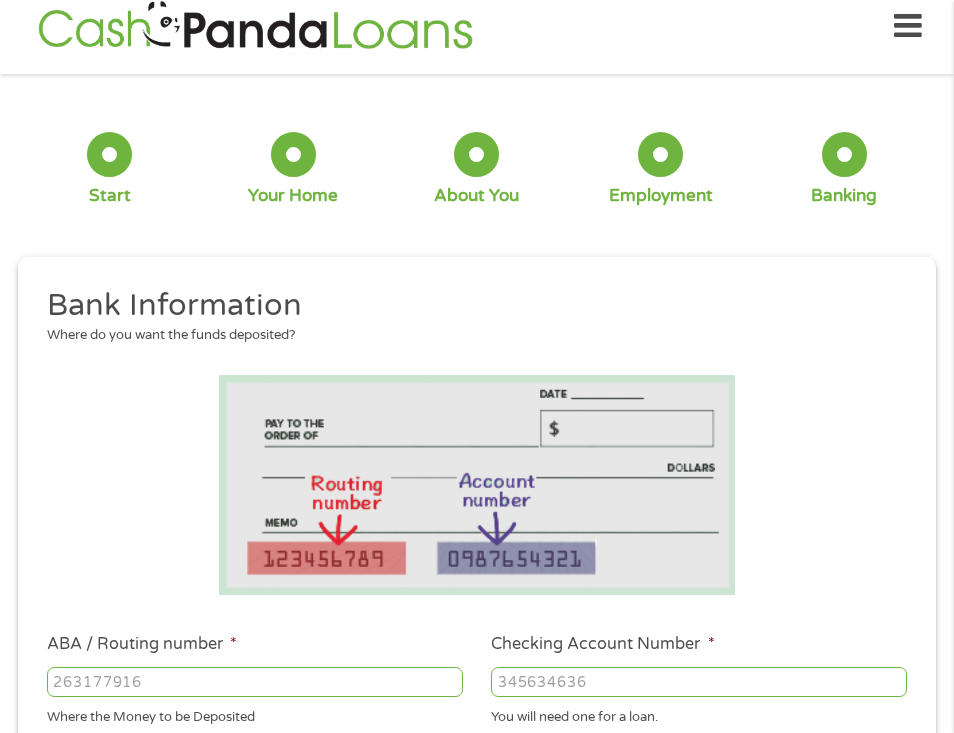type on "[ZIPCODE]" 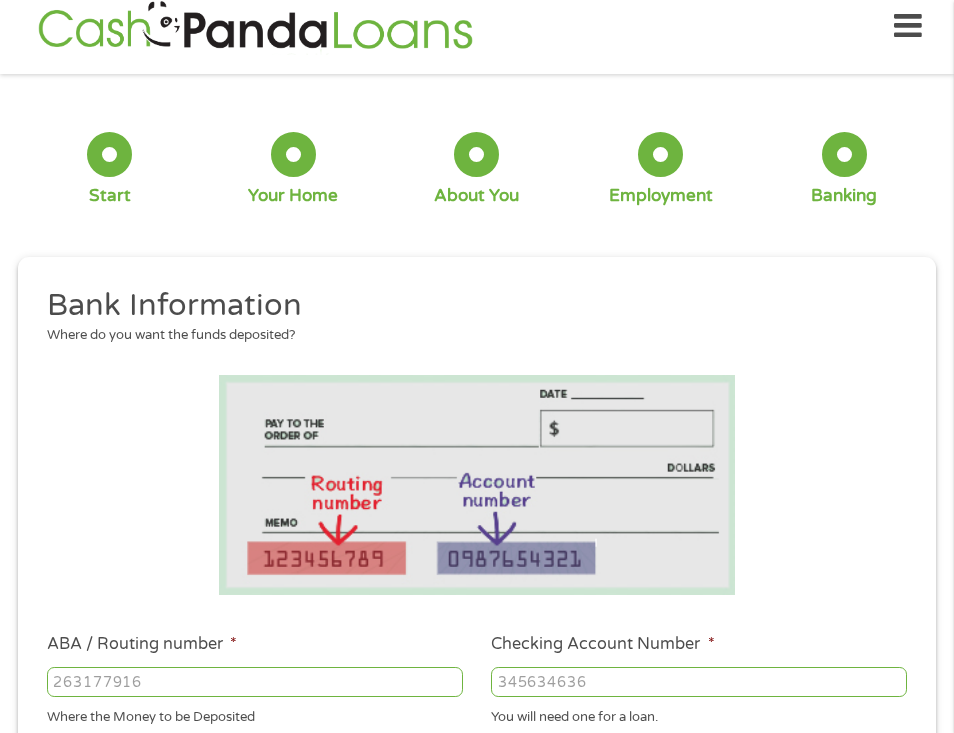 type on "NAVY FEDERAL CREDIT UNION" 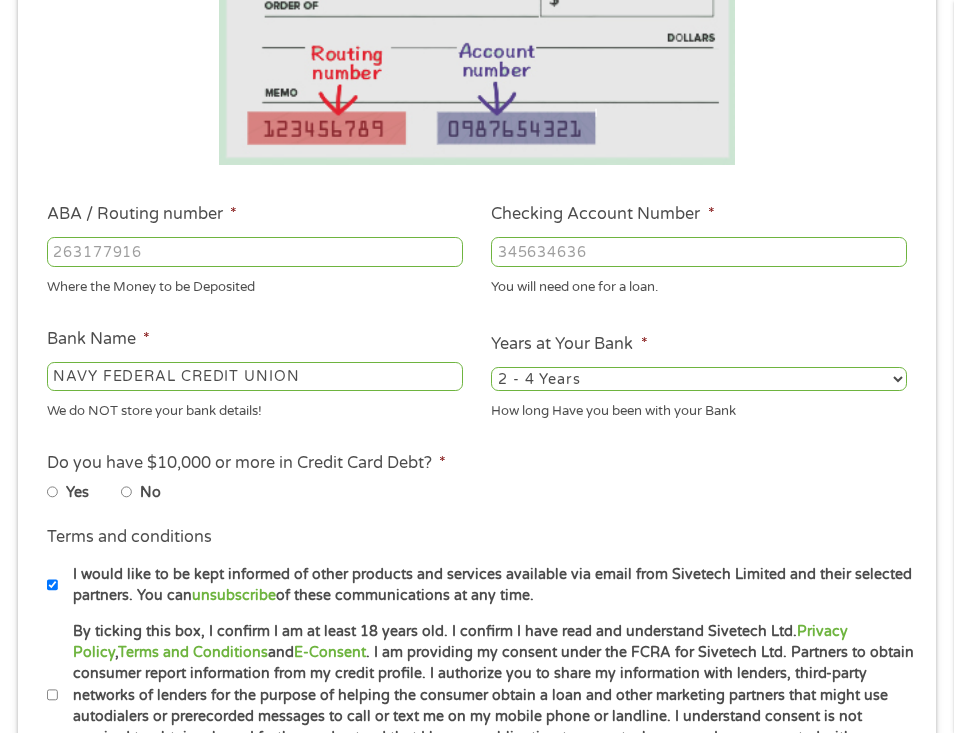 scroll, scrollTop: 462, scrollLeft: 0, axis: vertical 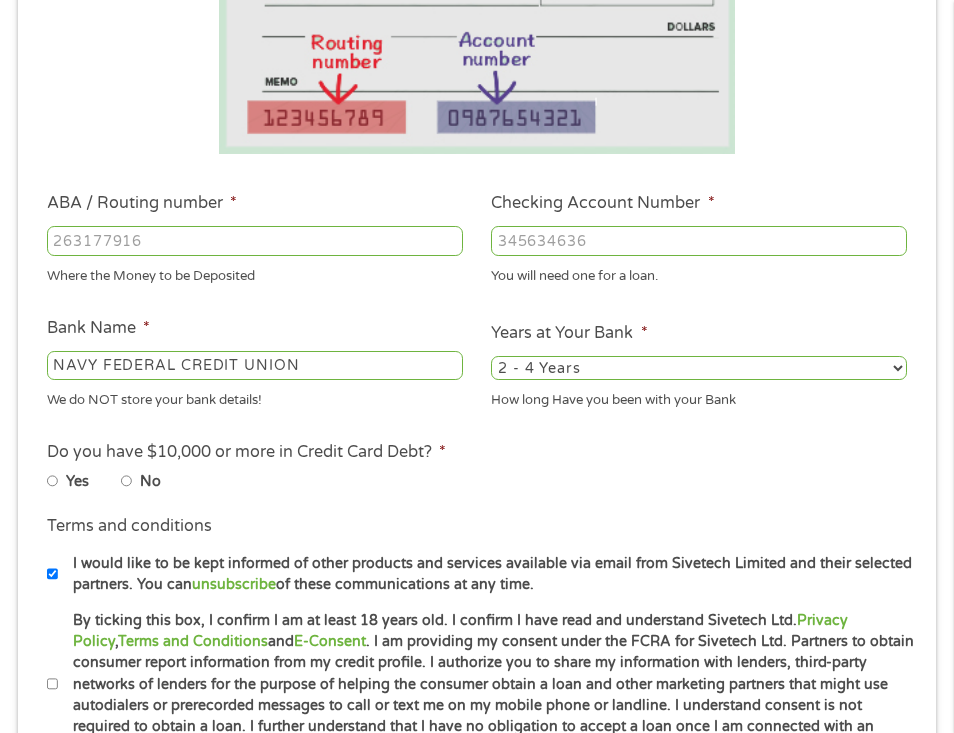 type on "[ZIPCODE]" 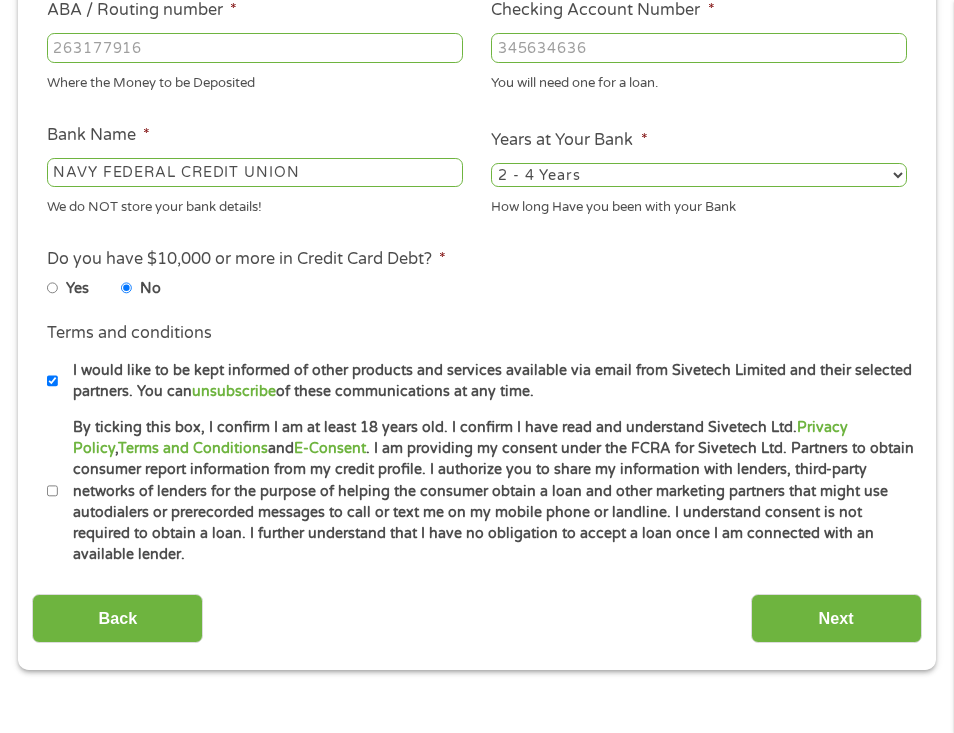 scroll, scrollTop: 657, scrollLeft: 0, axis: vertical 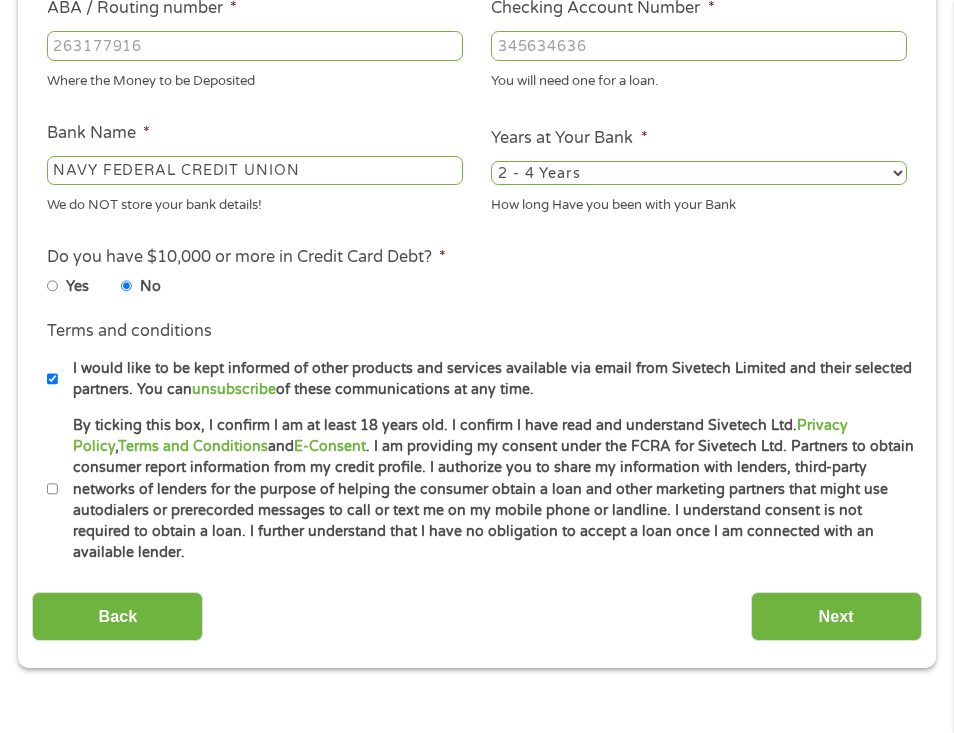 click on "By ticking this box, I confirm I am at least 18 years old. I confirm I have read and understand Sivetech Ltd.  Privacy Policy ,  Terms and Conditions  and  E-Consent . I am providing my consent under the FCRA for Sivetech Ltd. Partners to obtain consumer report information from my credit profile. I authorize you to share my information with lenders, third-party networks of lenders for the purpose of helping the consumer obtain a loan and other marketing partners that might use autodialers or prerecorded messages to call or text me on my mobile phone or landline. I understand consent is not required to obtain a loan. I further understand that I have no obligation to accept a loan once I am connected with an available lender." at bounding box center [53, 489] 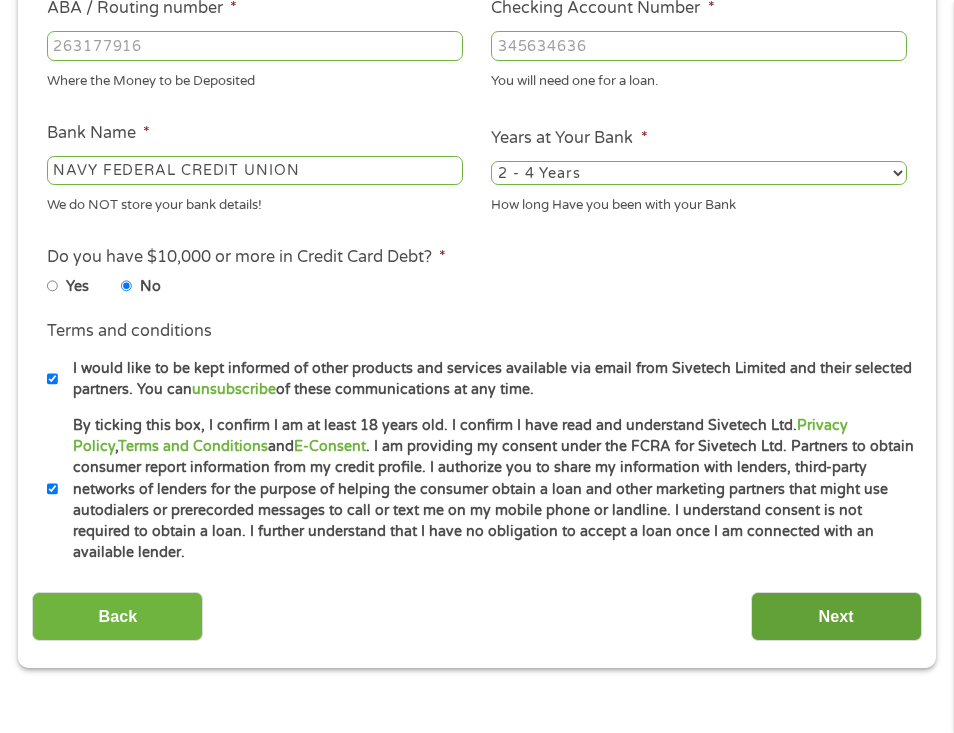 click on "Next" at bounding box center (836, 616) 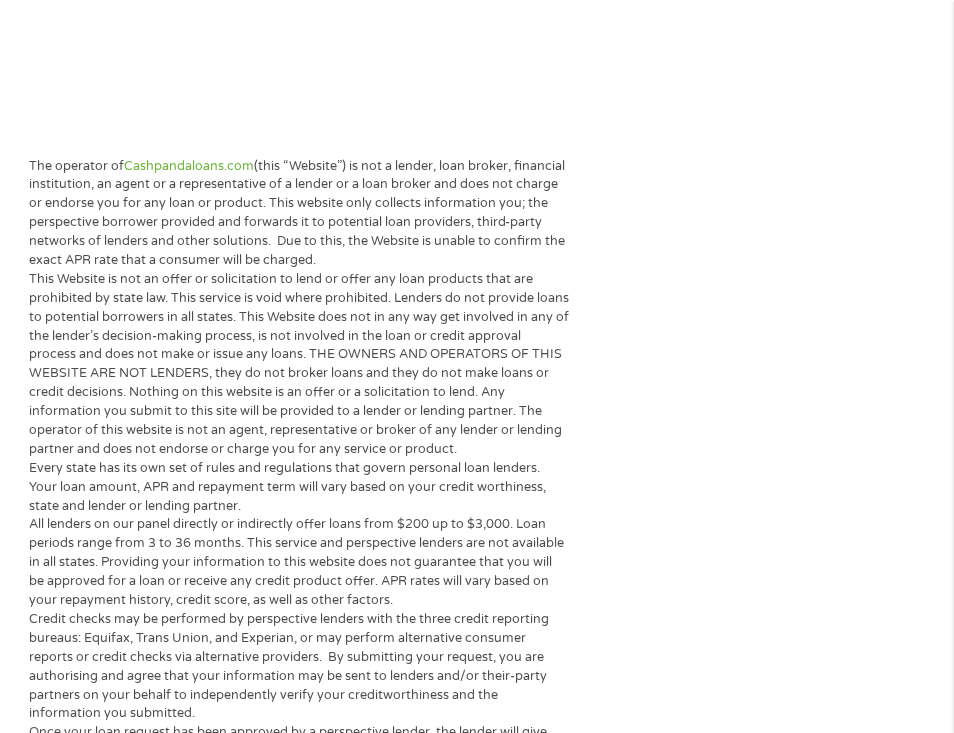 scroll, scrollTop: 35, scrollLeft: 0, axis: vertical 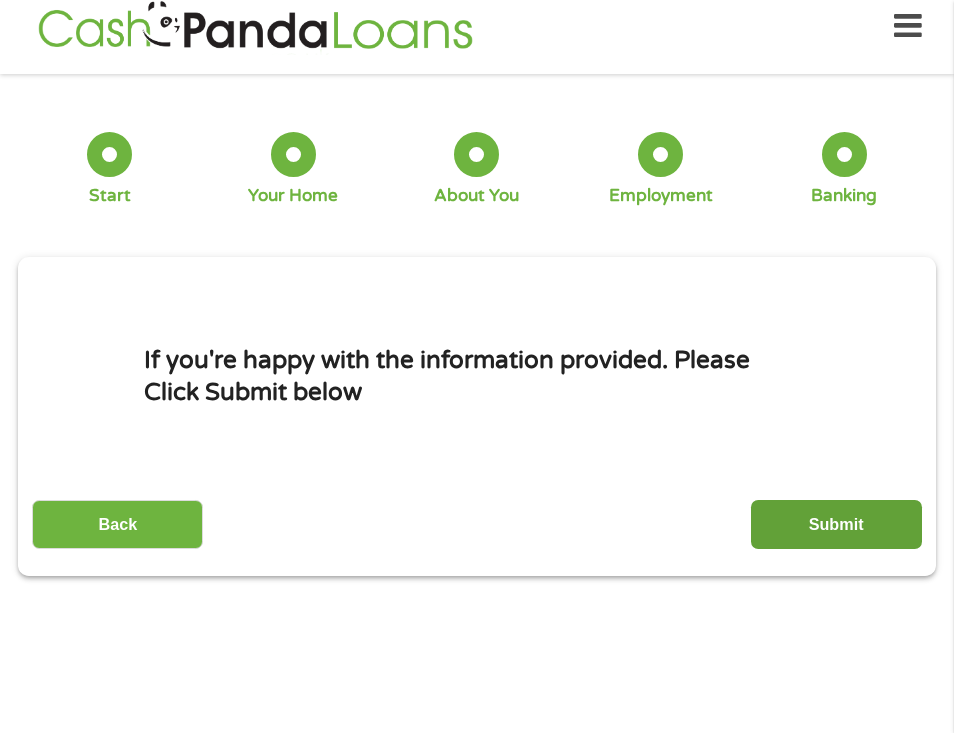click on "Submit" at bounding box center (836, 524) 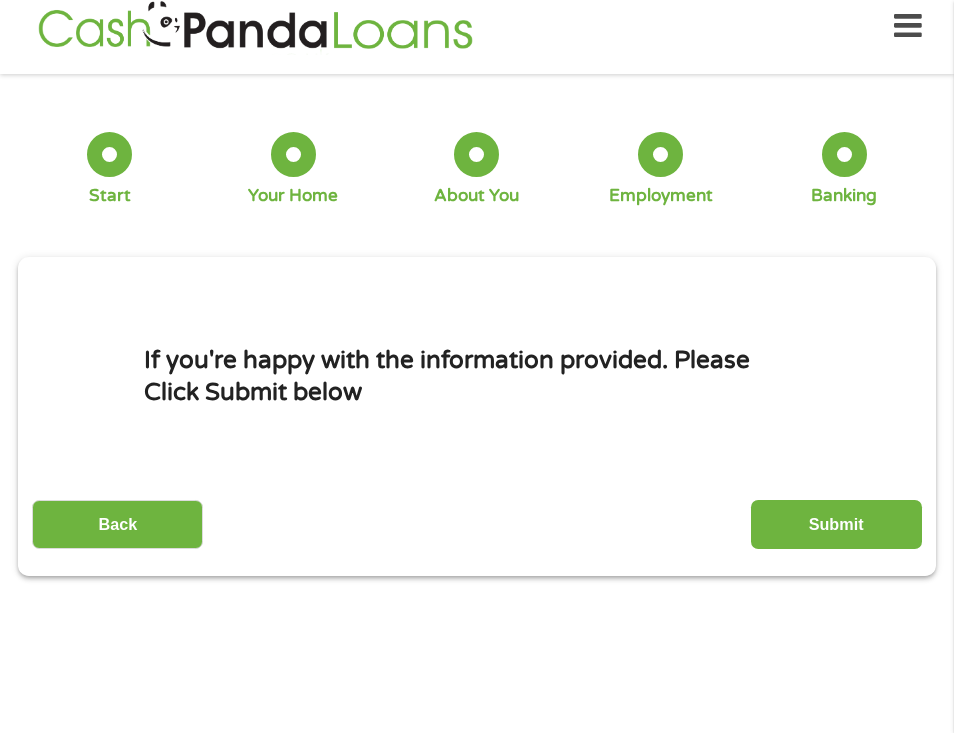 scroll, scrollTop: 0, scrollLeft: 0, axis: both 